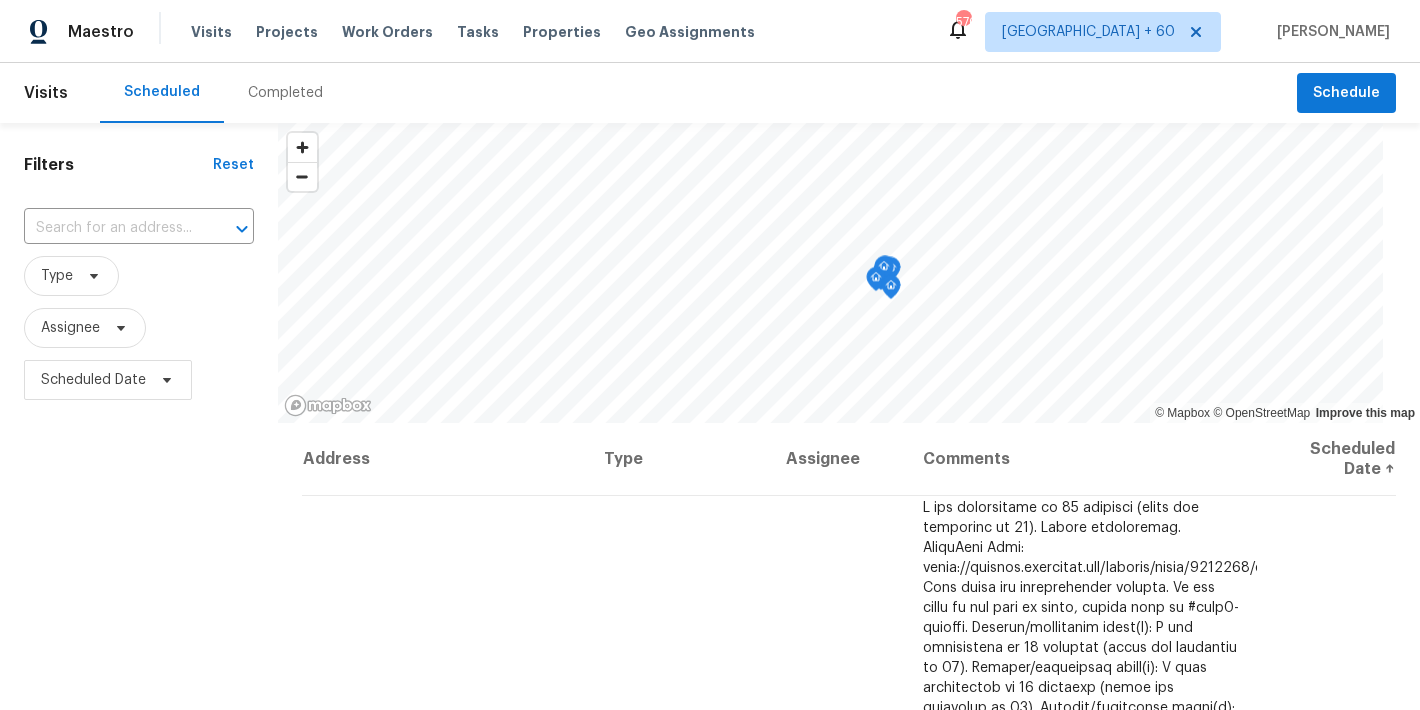 scroll, scrollTop: 0, scrollLeft: 0, axis: both 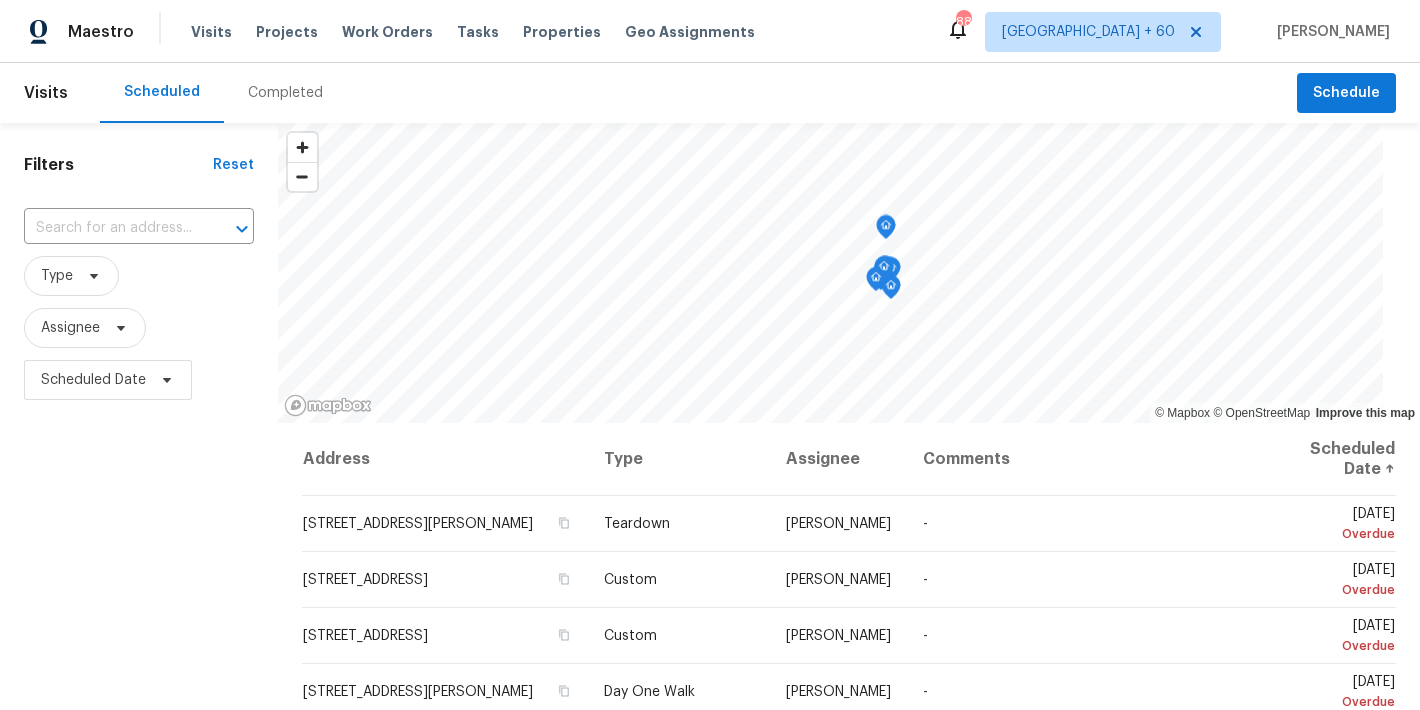 click on "Completed" at bounding box center (285, 93) 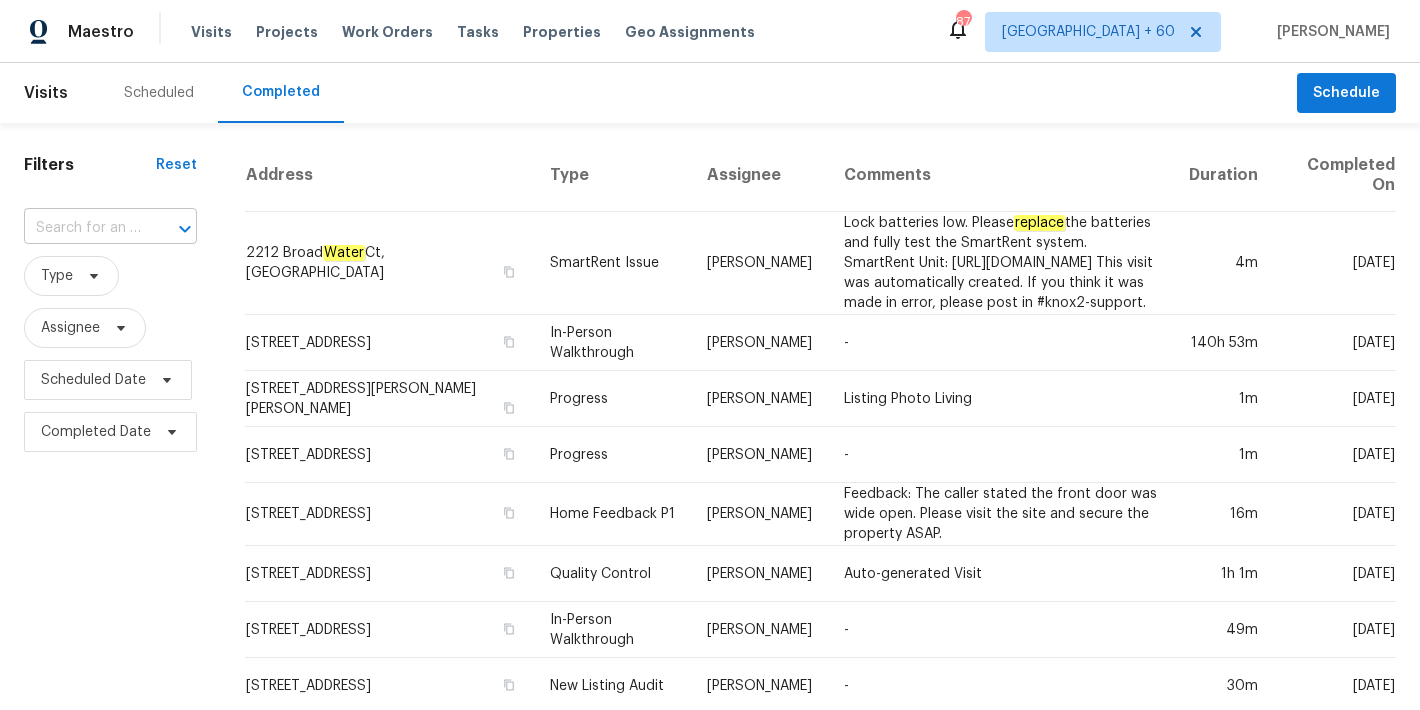click at bounding box center (82, 228) 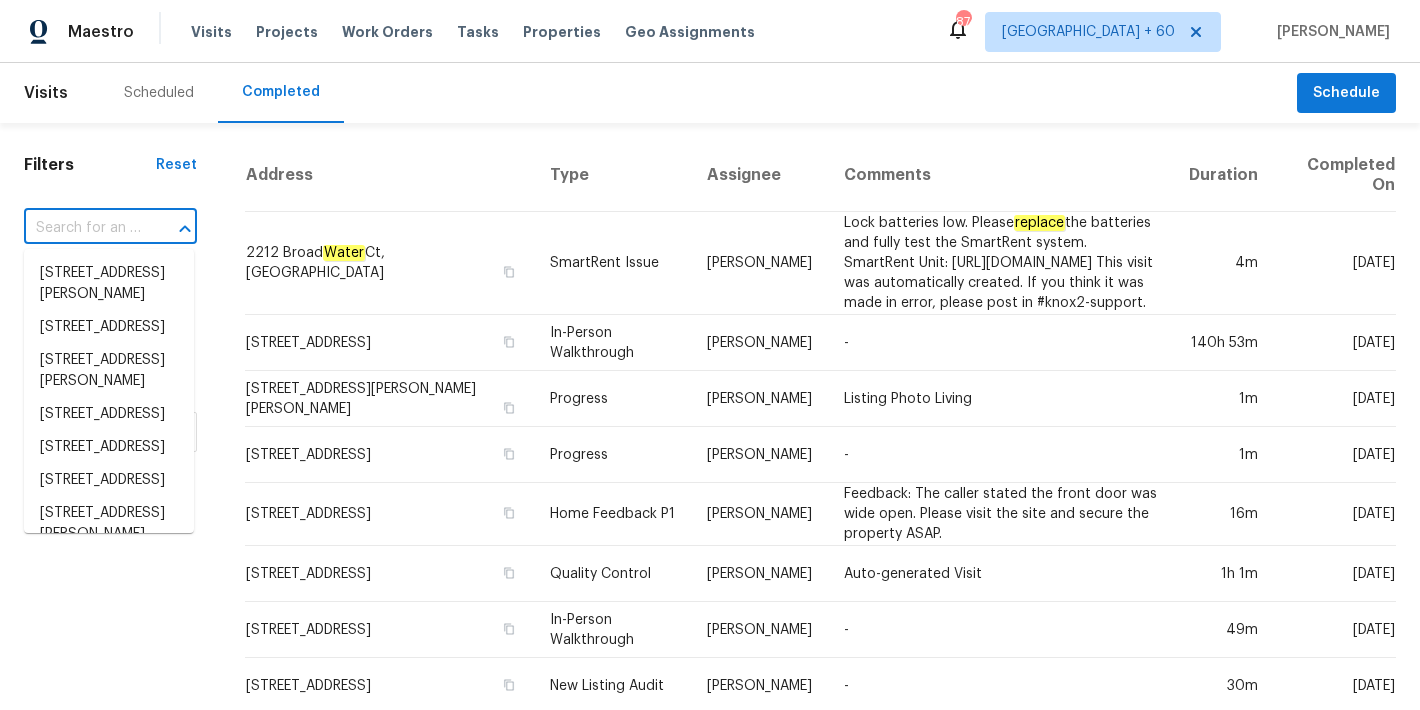 paste on "1143 Green Knoll Dr, Westerville, OH 43081" 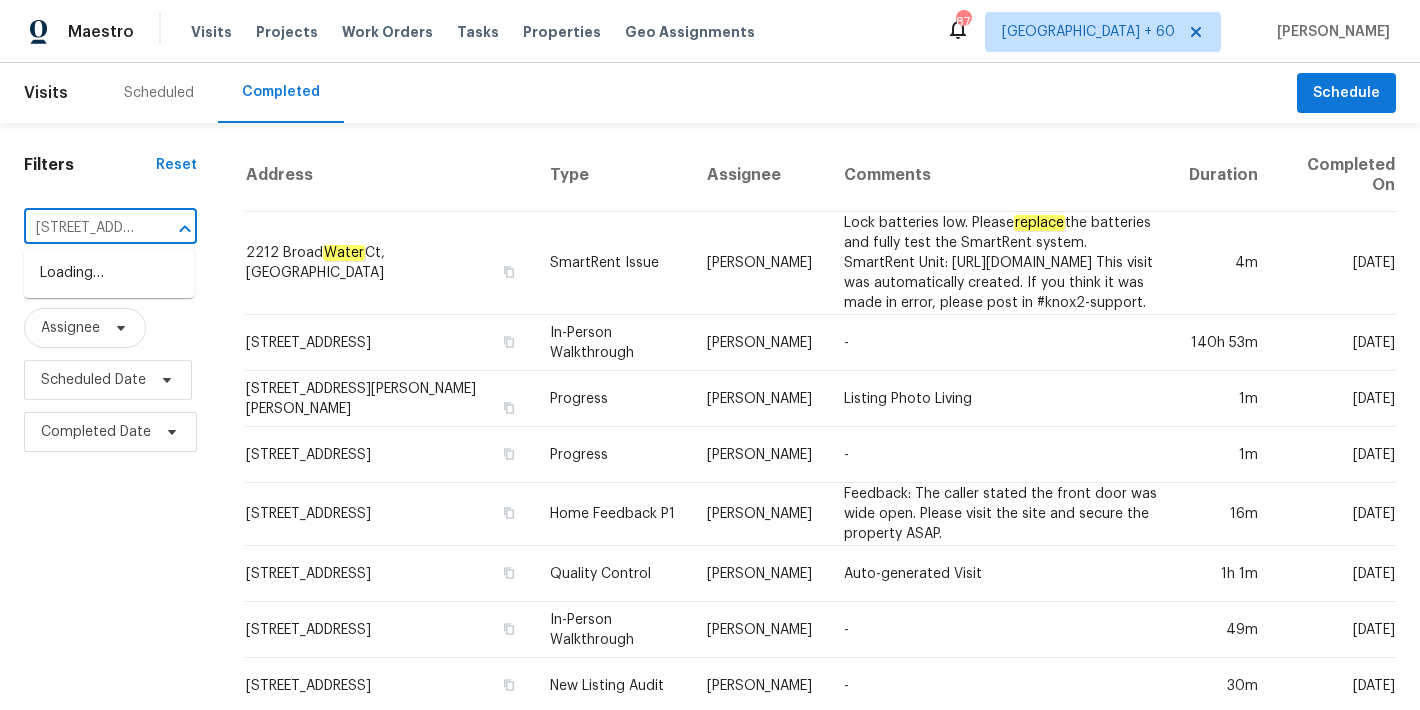 scroll, scrollTop: 0, scrollLeft: 176, axis: horizontal 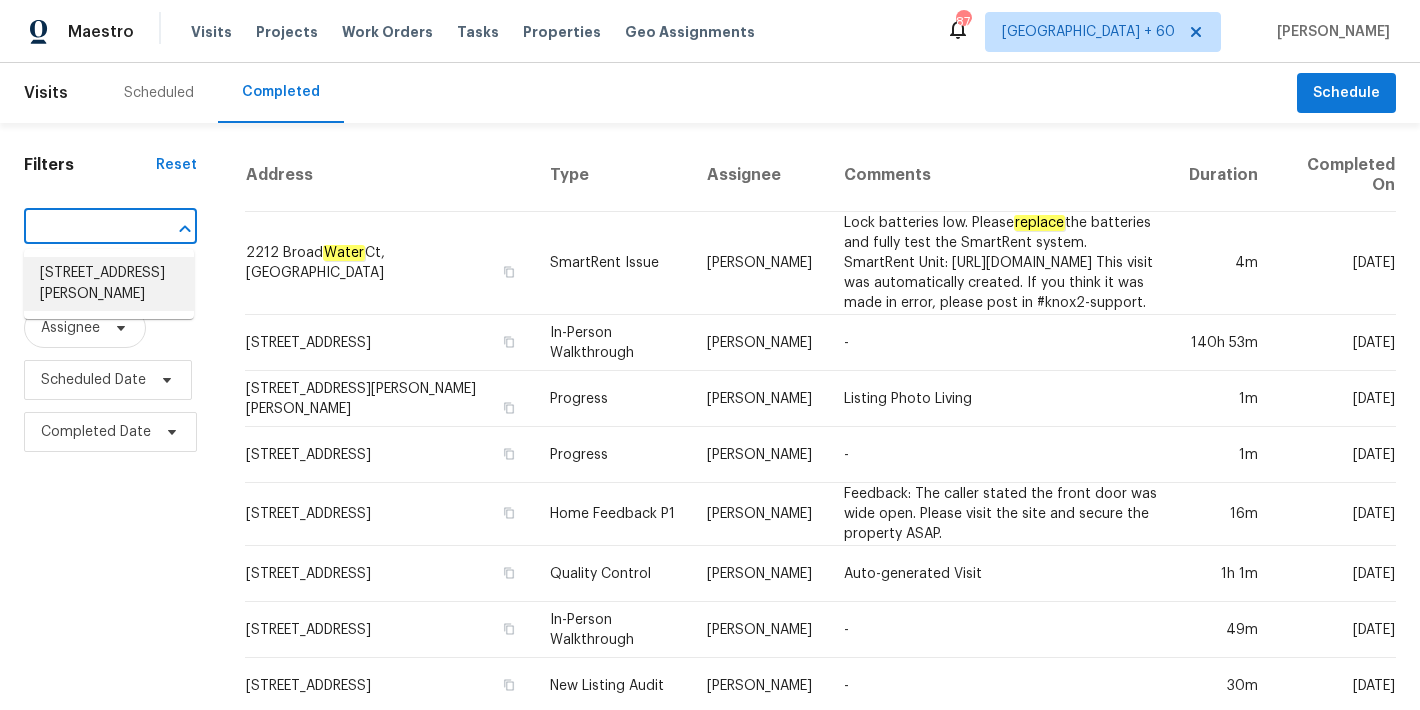 click on "1143 Green Knoll Dr, Westerville, OH 43081" at bounding box center [109, 284] 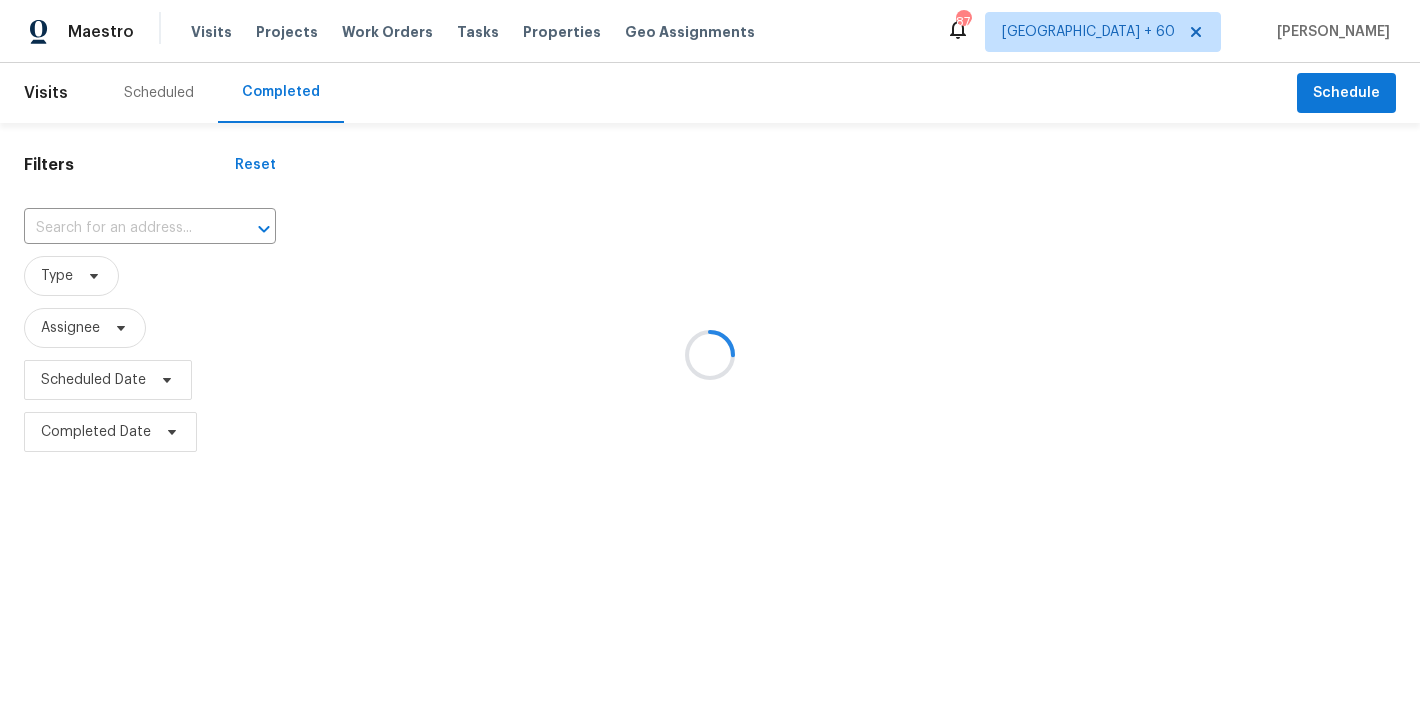type on "1143 Green Knoll Dr, Westerville, OH 43081" 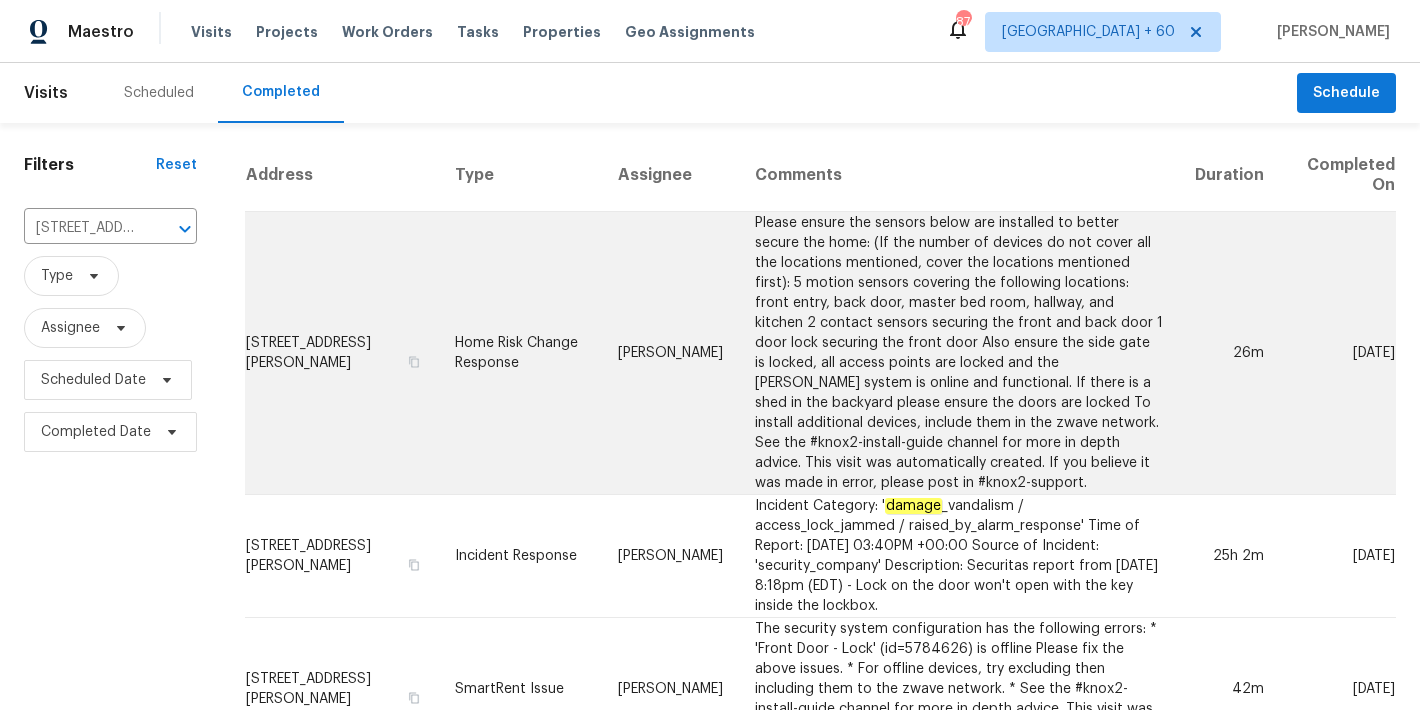 click on "1143 Green Knoll Dr, Westerville, OH 43081" at bounding box center [342, 353] 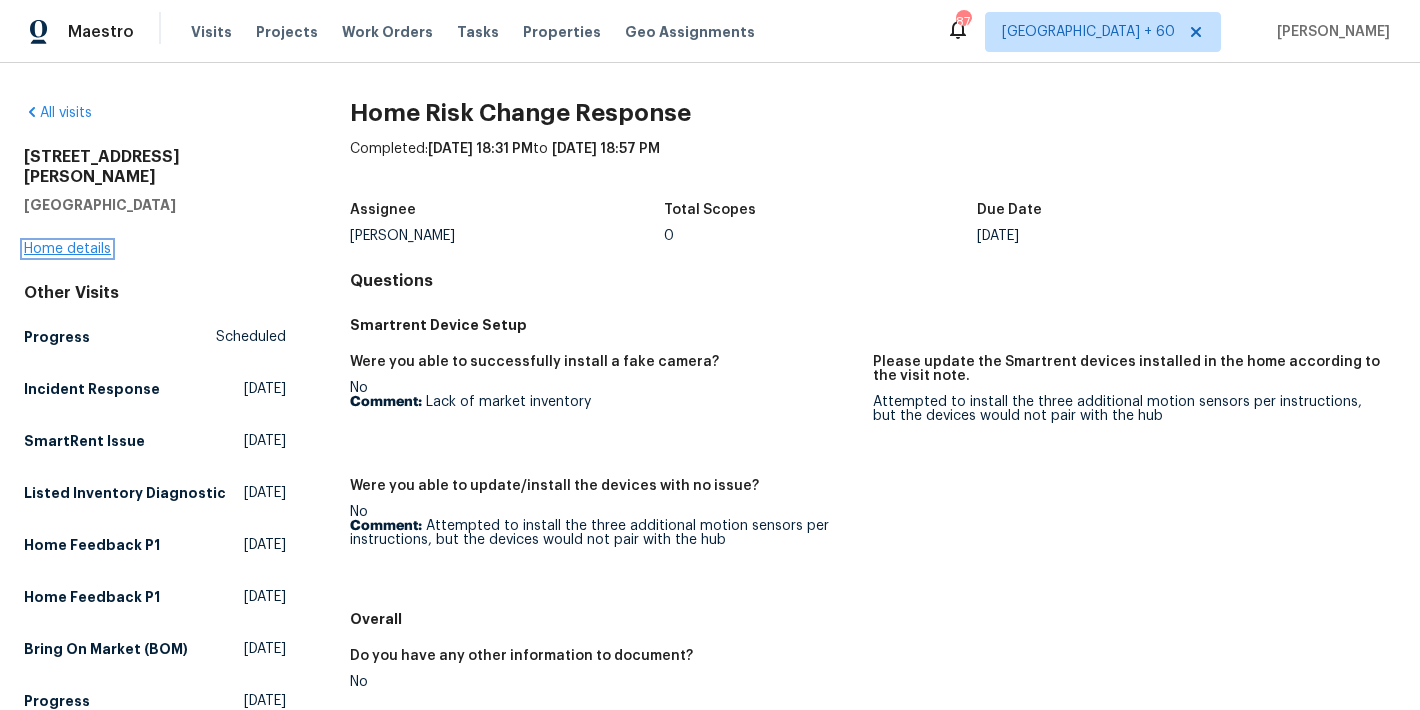 click on "Home details" at bounding box center (67, 249) 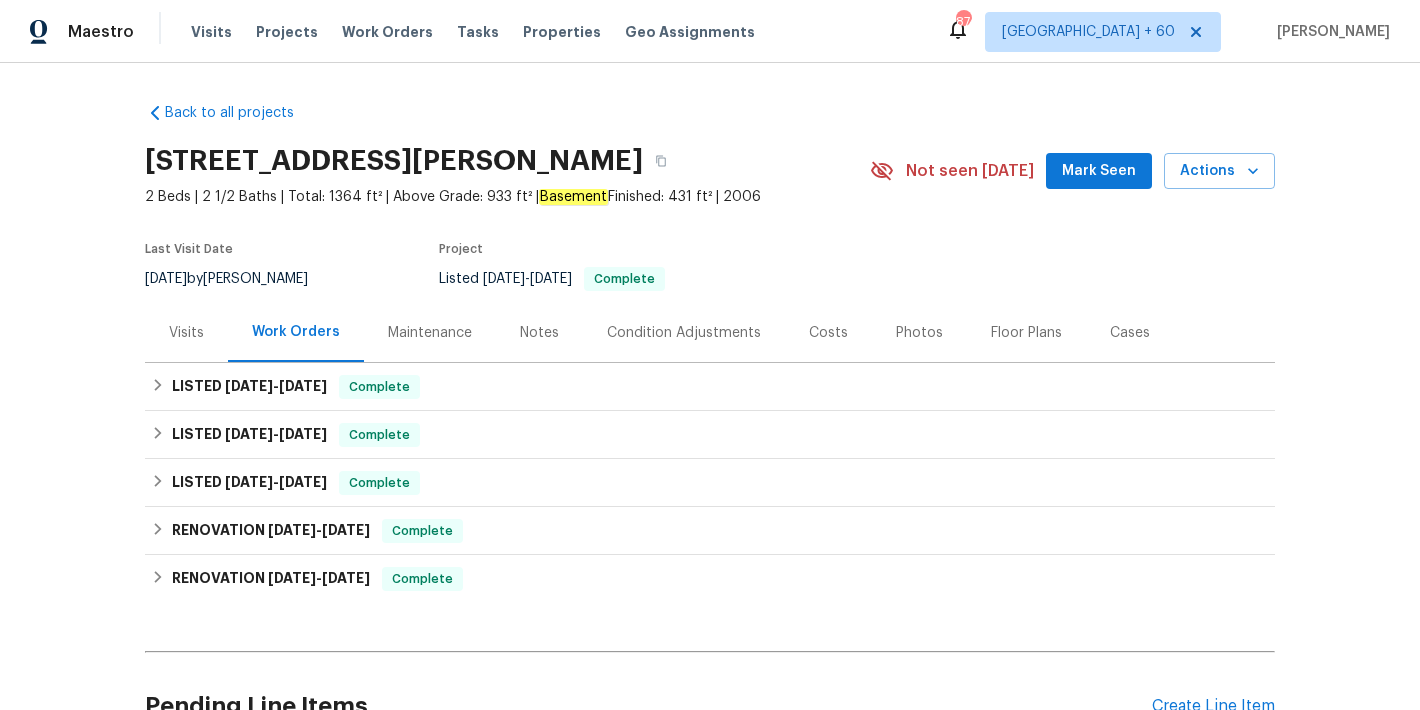 click on "Mark Seen" at bounding box center (1099, 171) 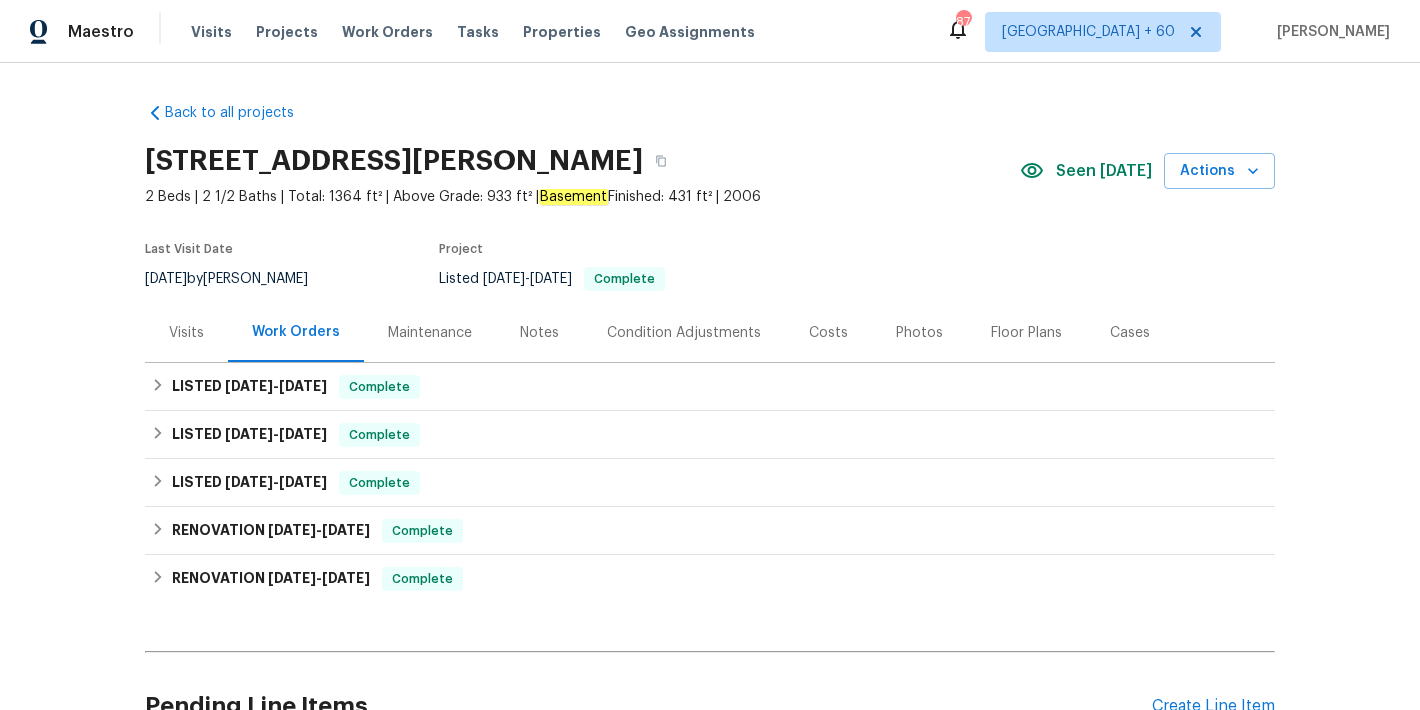 scroll, scrollTop: 41, scrollLeft: 0, axis: vertical 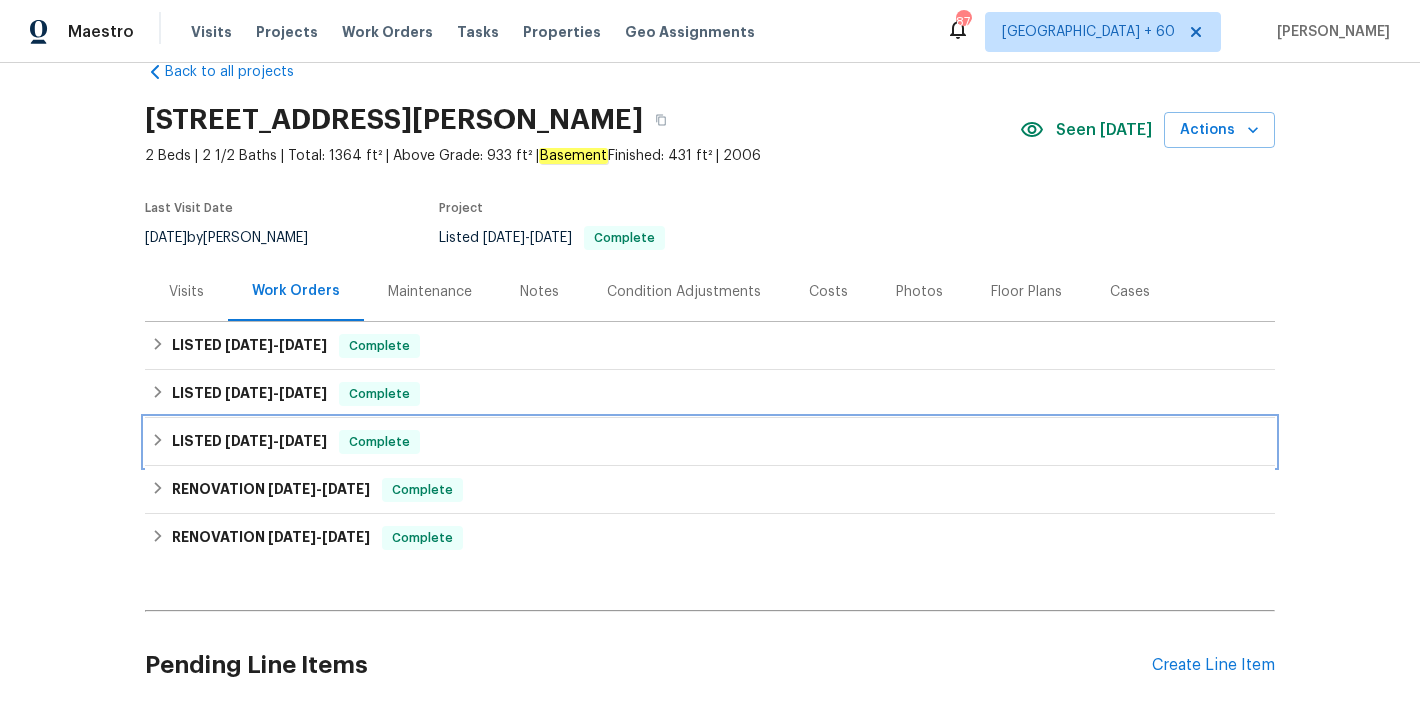 click on "LISTED   3/20/25  -  3/21/25 Complete" at bounding box center [710, 442] 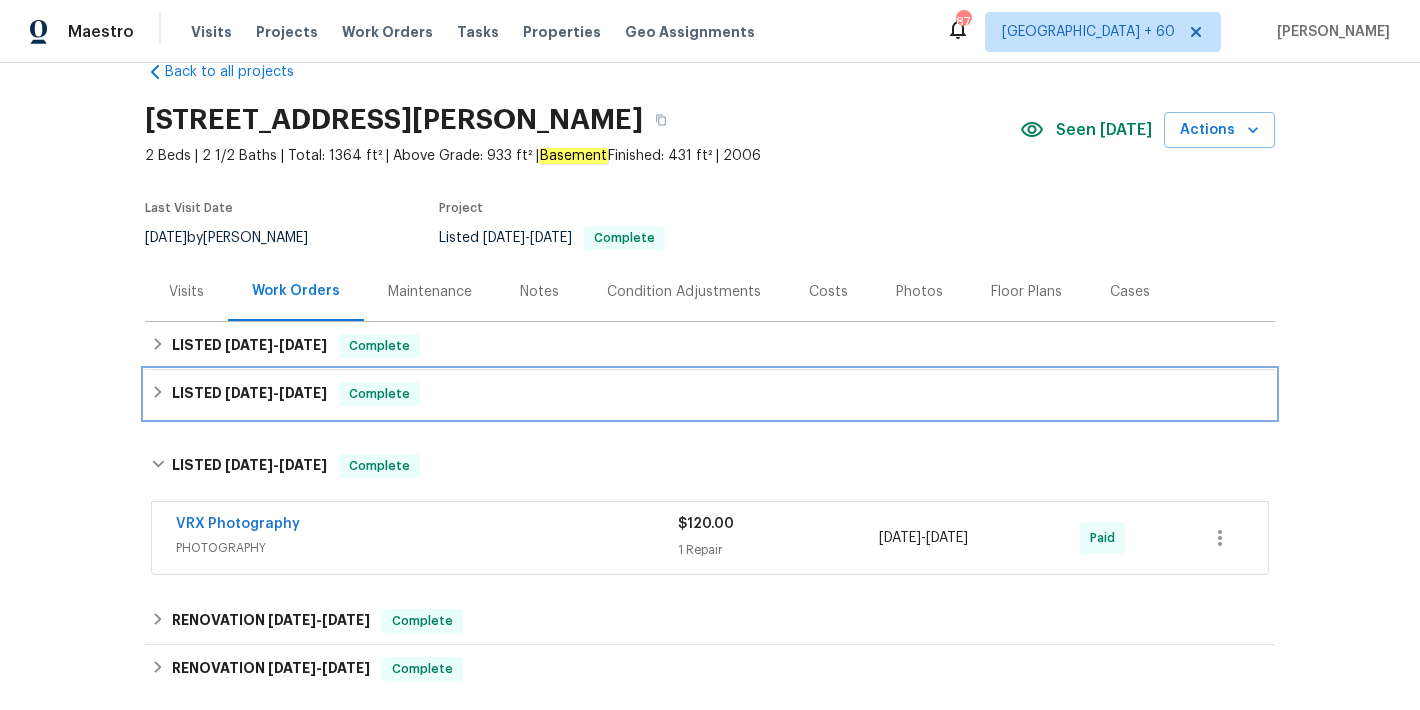 click on "LISTED   6/19/25  -  6/20/25 Complete" at bounding box center (710, 394) 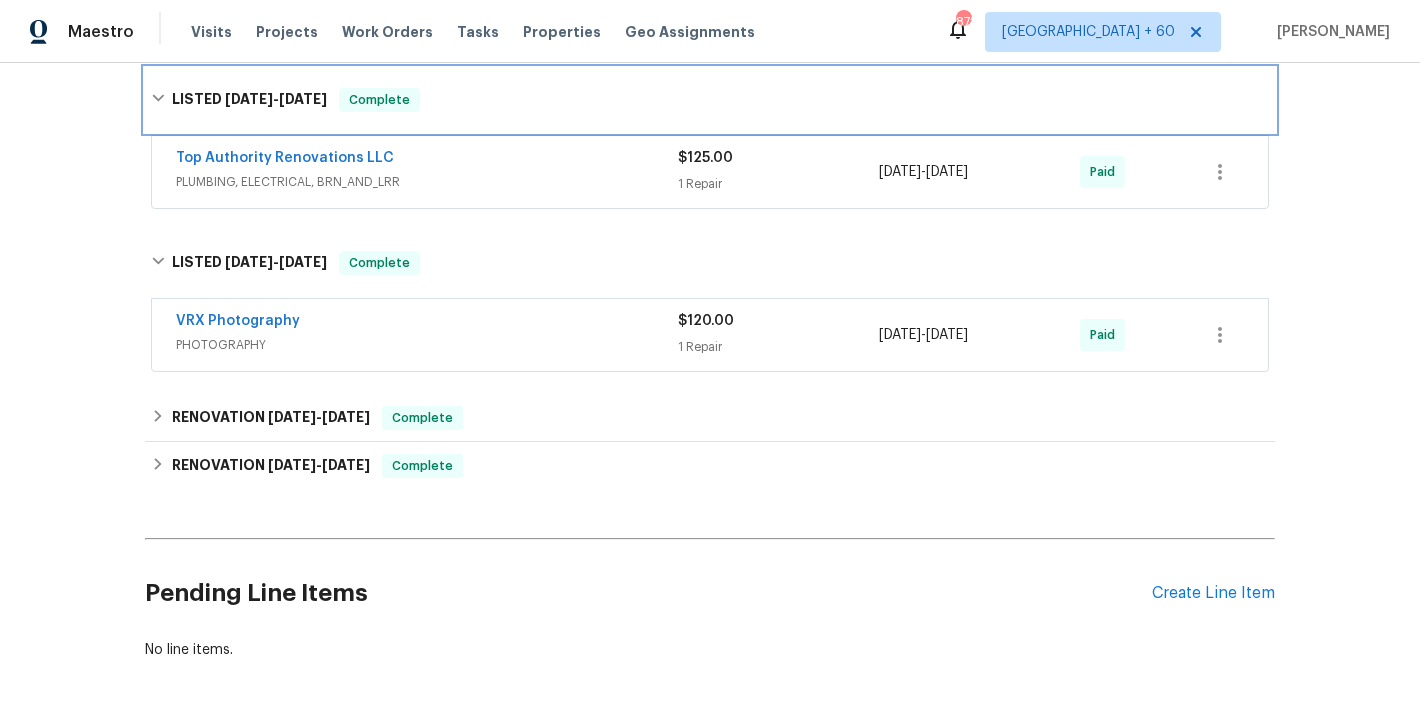 scroll, scrollTop: 320, scrollLeft: 0, axis: vertical 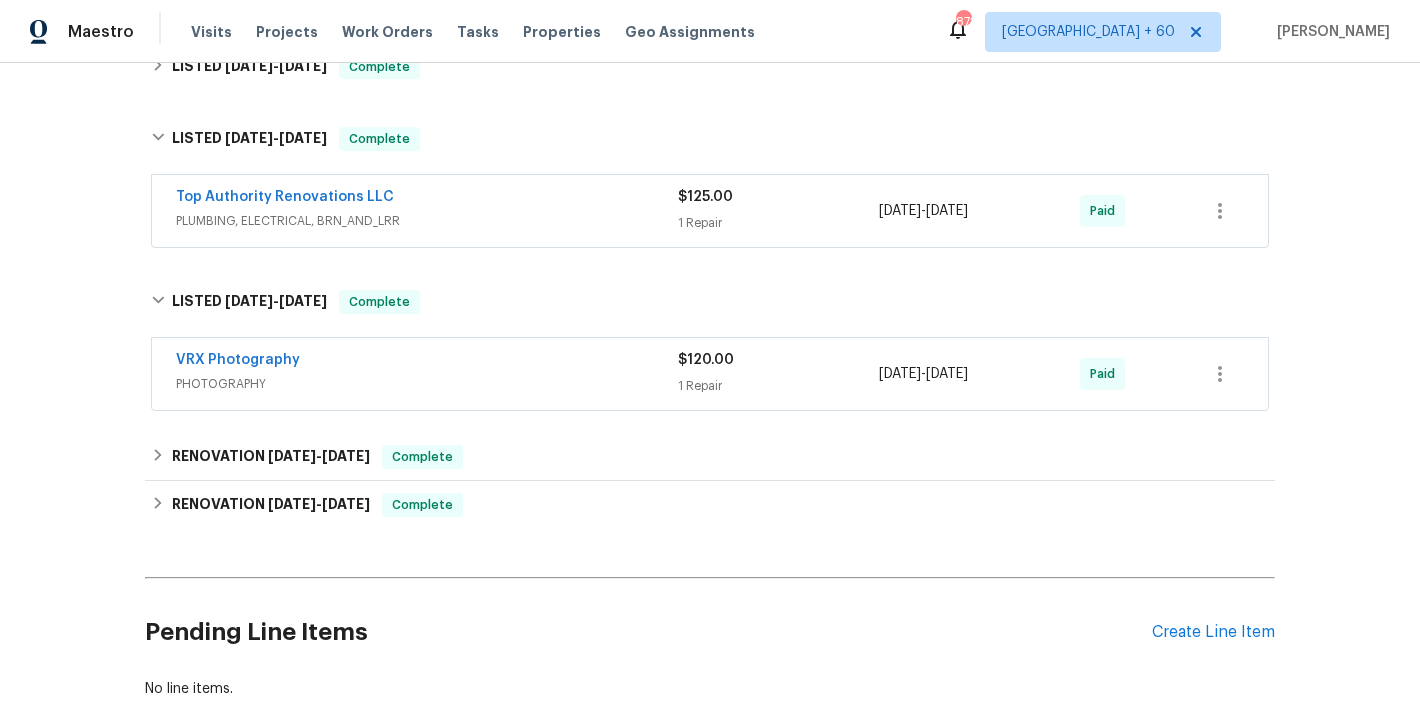 click on "PLUMBING, ELECTRICAL, BRN_AND_LRR" at bounding box center [427, 221] 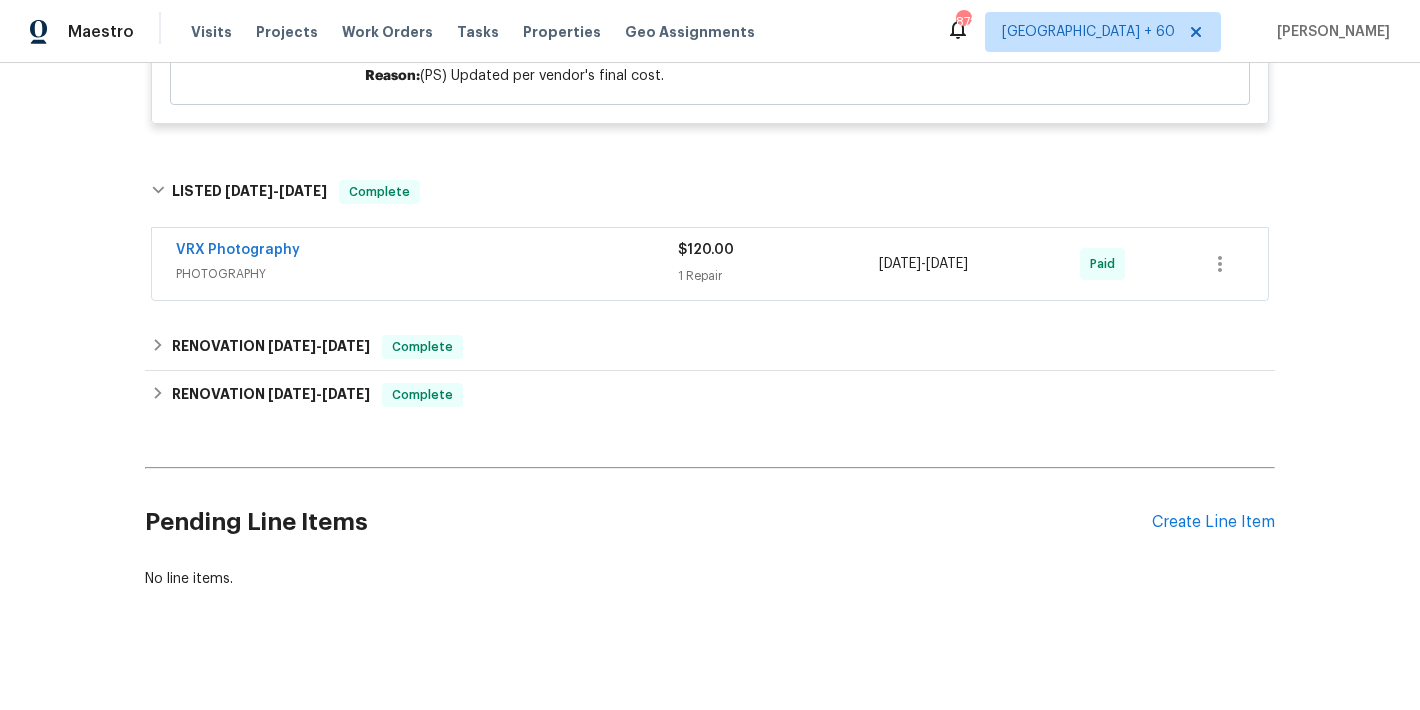 scroll, scrollTop: 769, scrollLeft: 0, axis: vertical 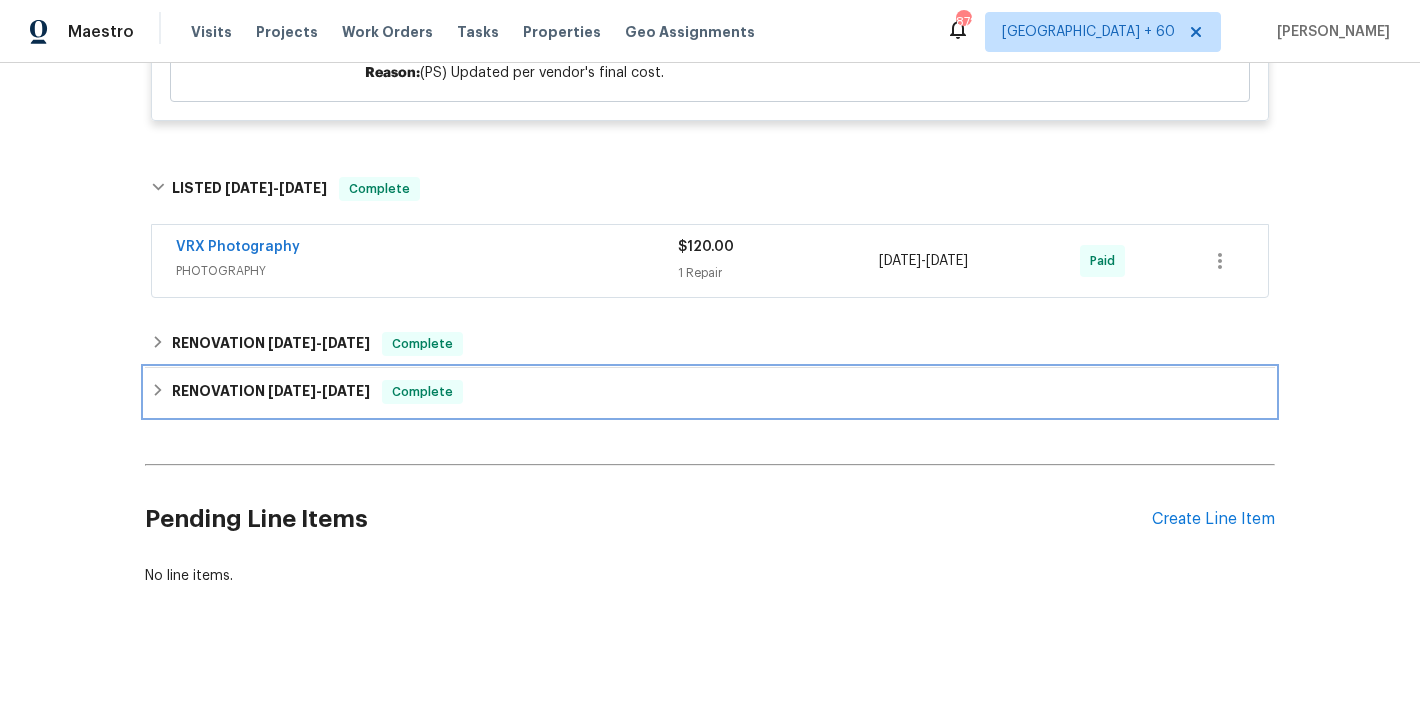 click on "RENOVATION   1/24/25  -  1/29/25 Complete" at bounding box center [710, 392] 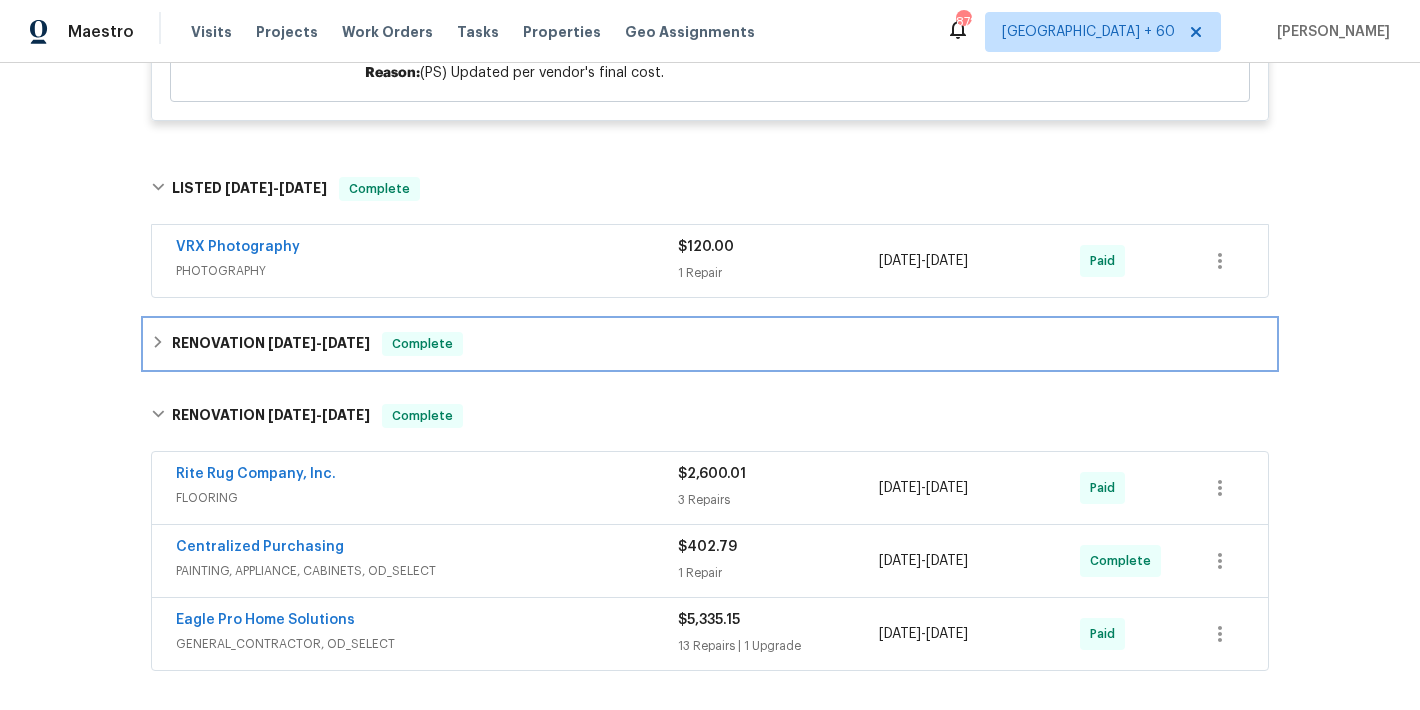click on "RENOVATION   2/9/25  -  2/9/25 Complete" at bounding box center [710, 344] 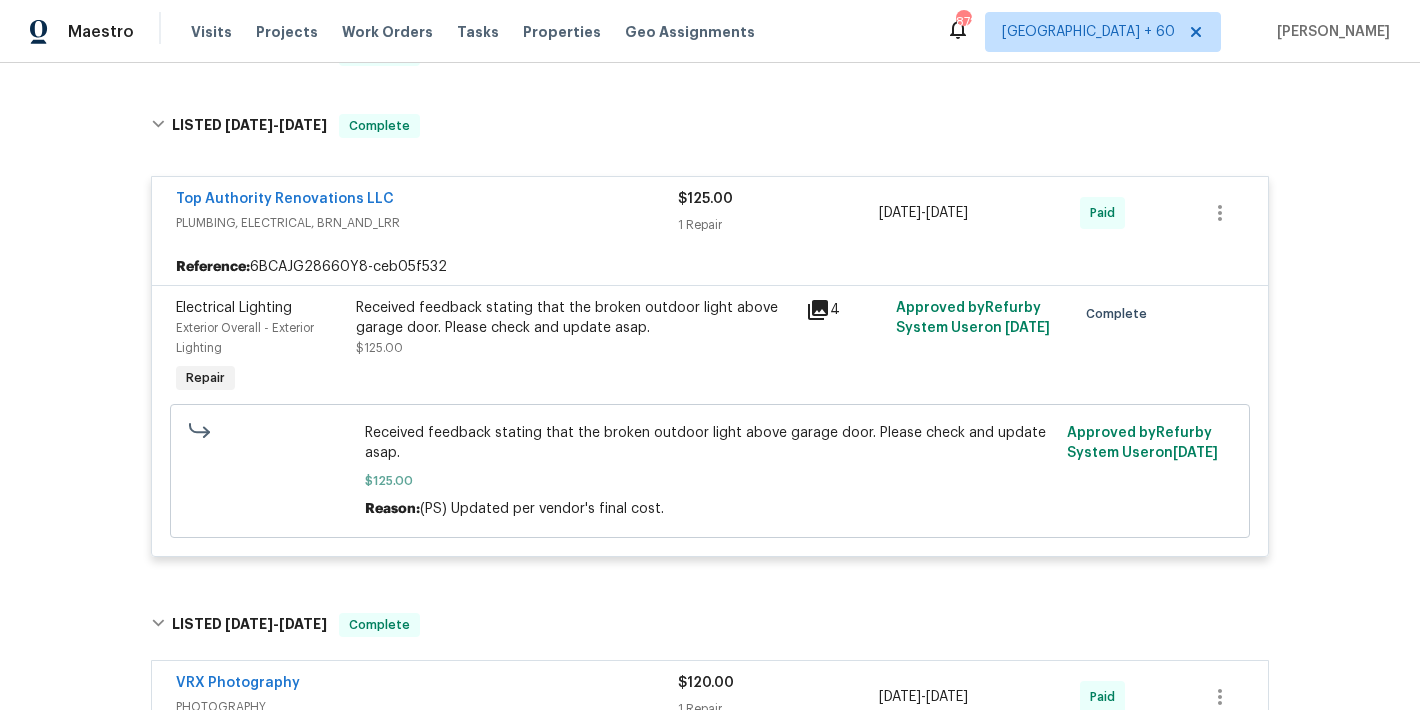 scroll, scrollTop: 349, scrollLeft: 0, axis: vertical 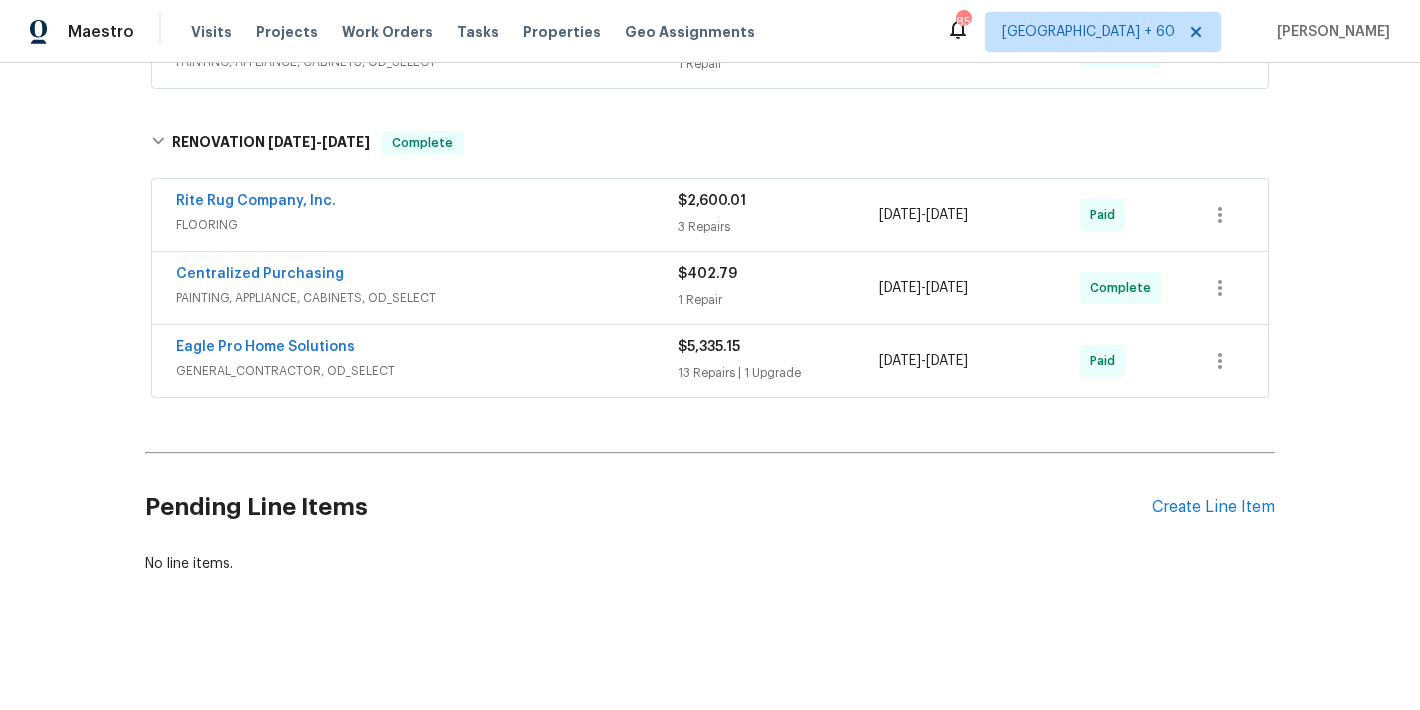click on "Pending Line Items" at bounding box center [648, 507] 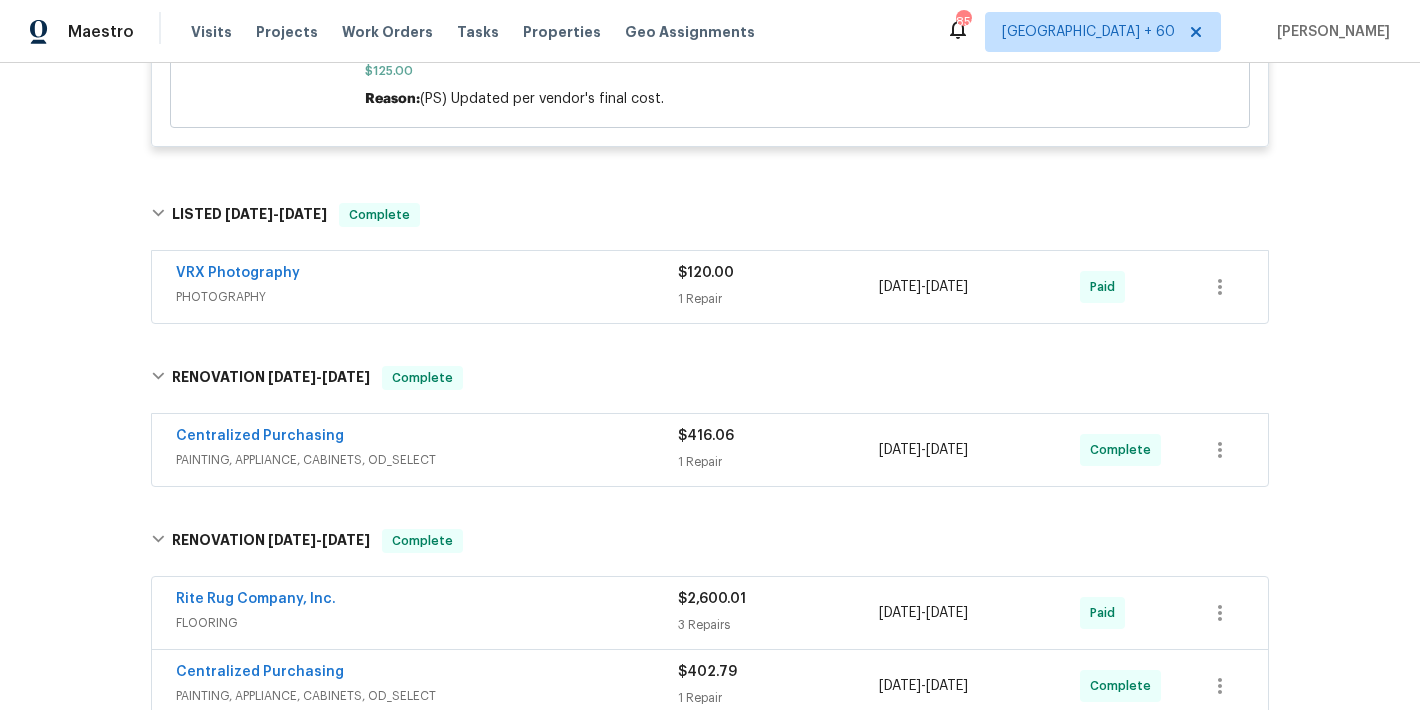 scroll, scrollTop: 1157, scrollLeft: 0, axis: vertical 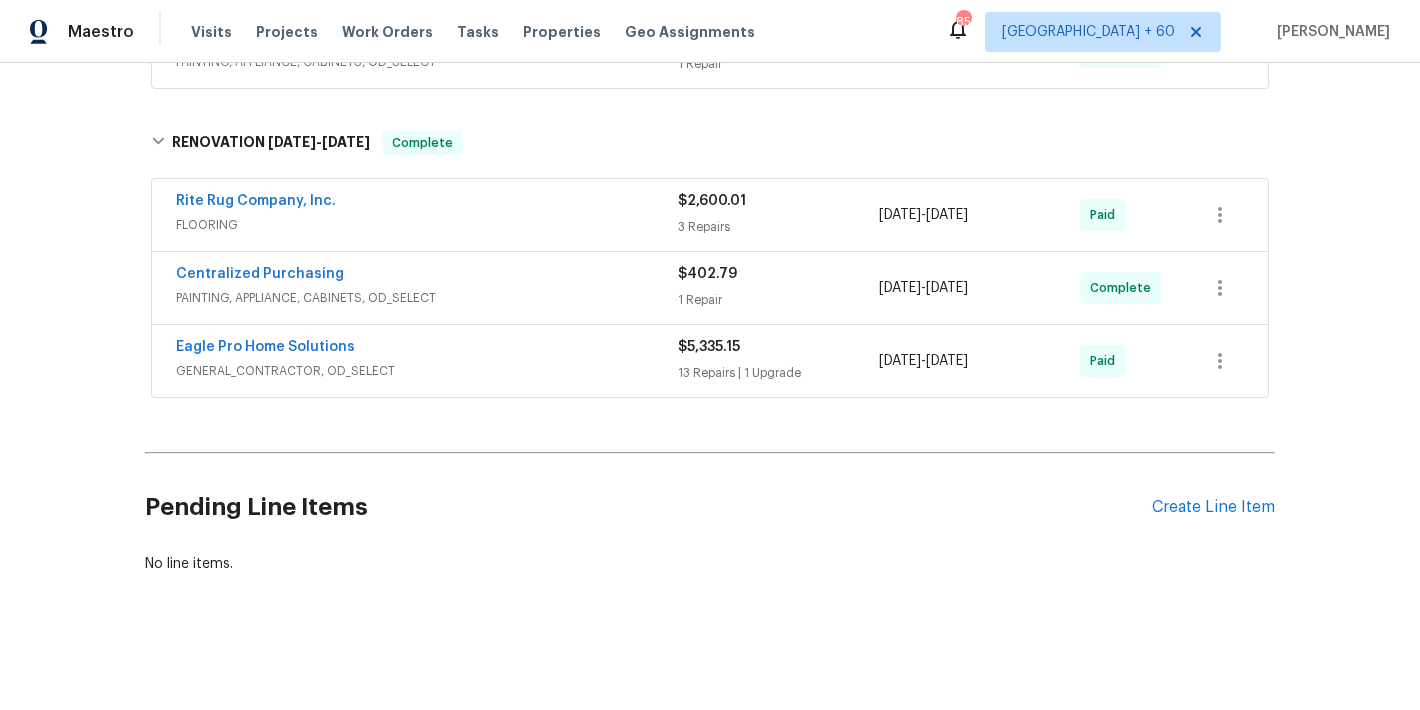 click on "Eagle Pro Home Solutions" at bounding box center (427, 349) 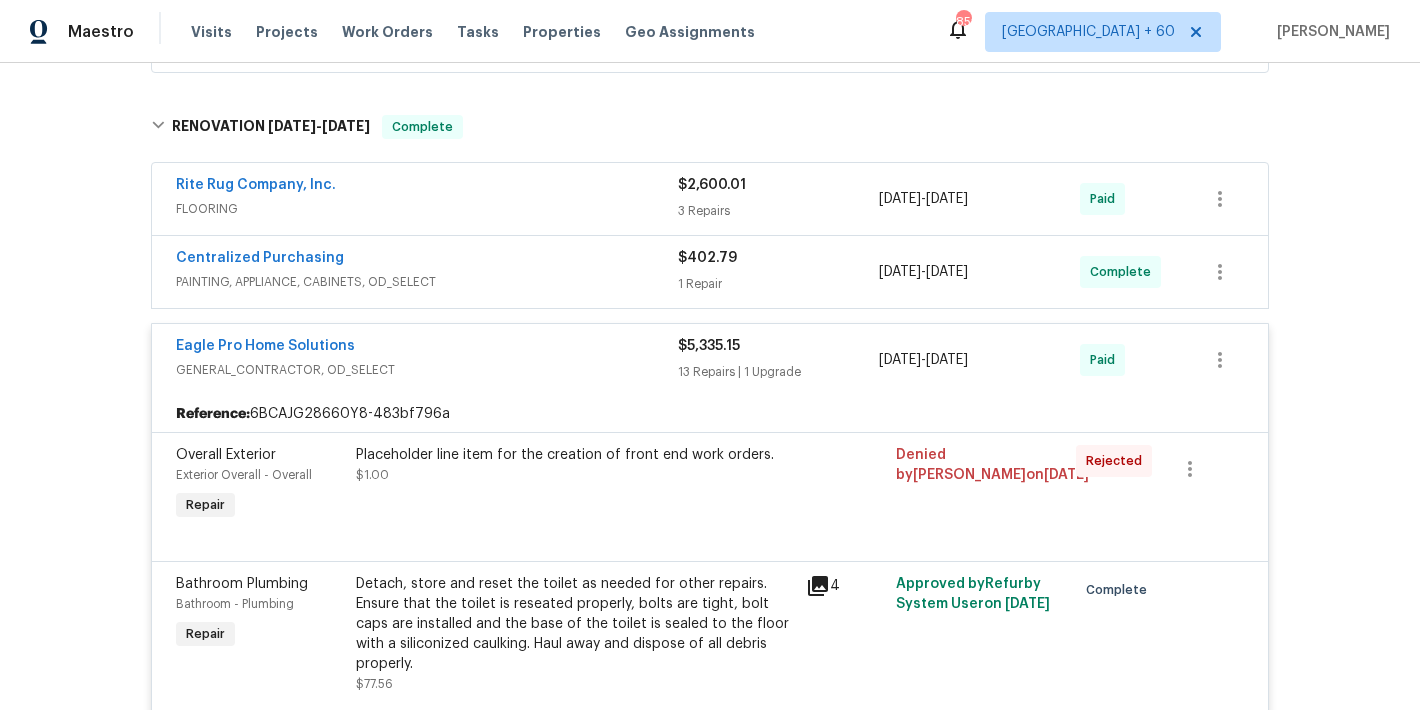 click on "Centralized Purchasing" at bounding box center [427, 260] 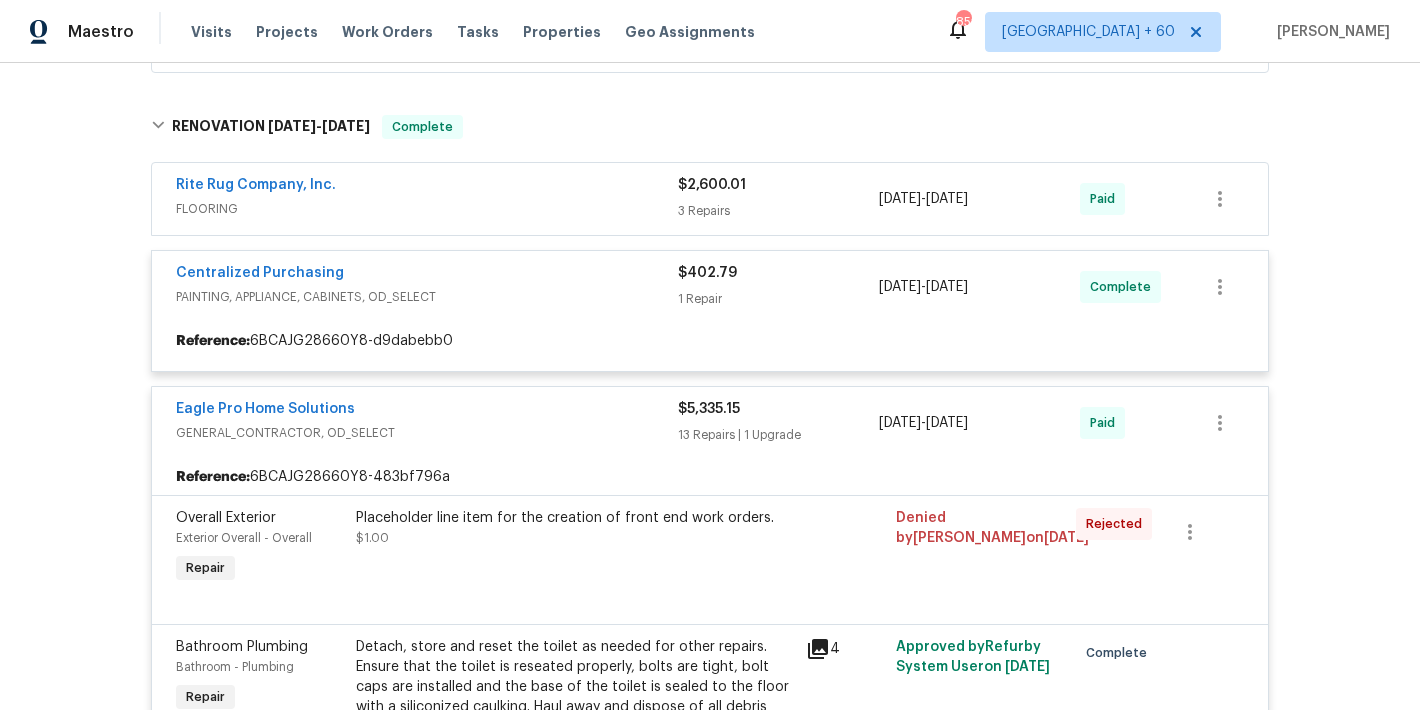 scroll, scrollTop: 1084, scrollLeft: 0, axis: vertical 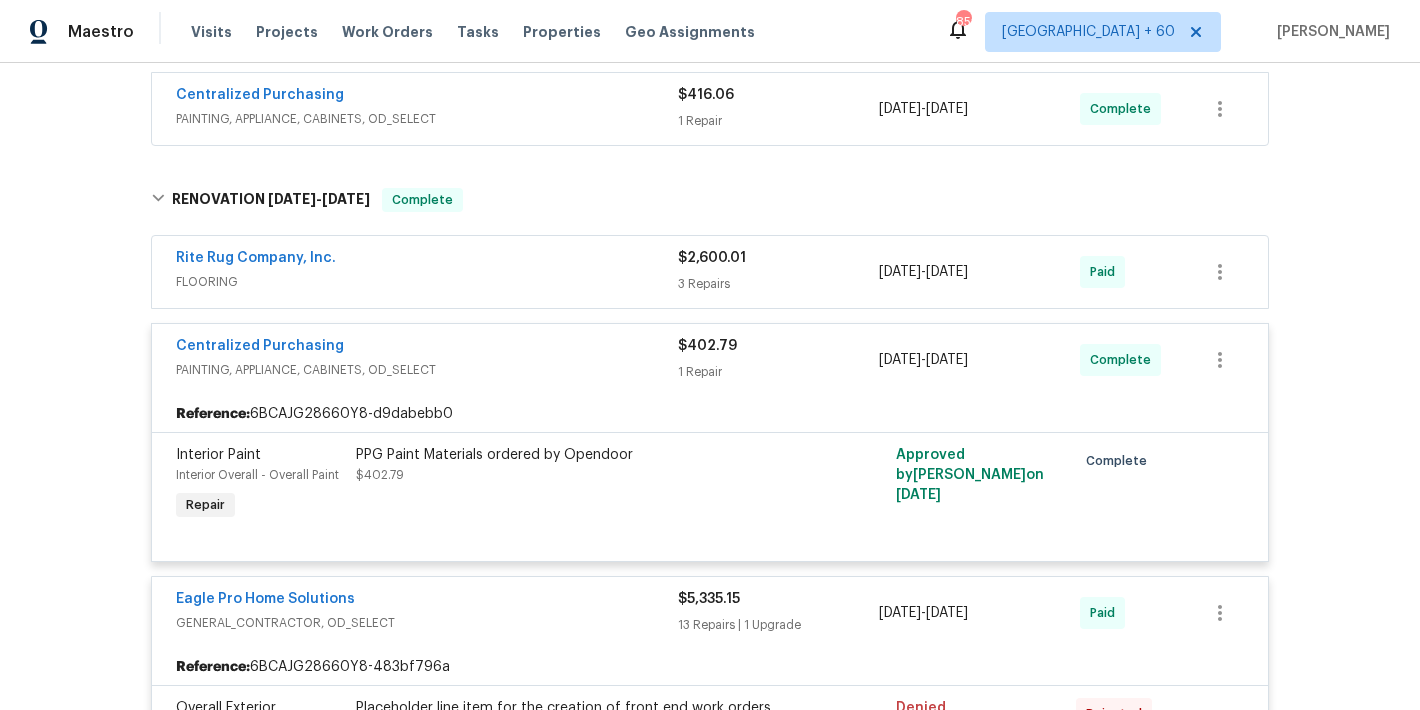 click on "FLOORING" at bounding box center [427, 282] 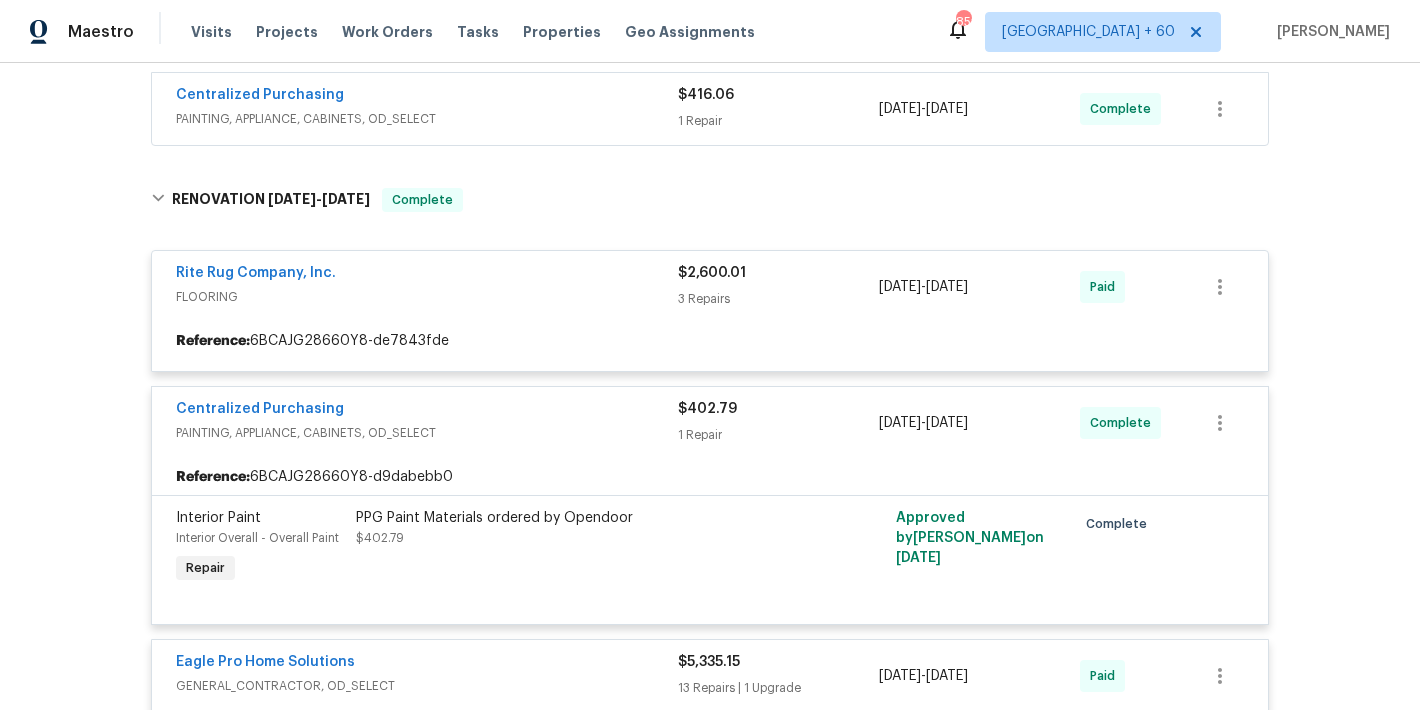 scroll, scrollTop: 953, scrollLeft: 0, axis: vertical 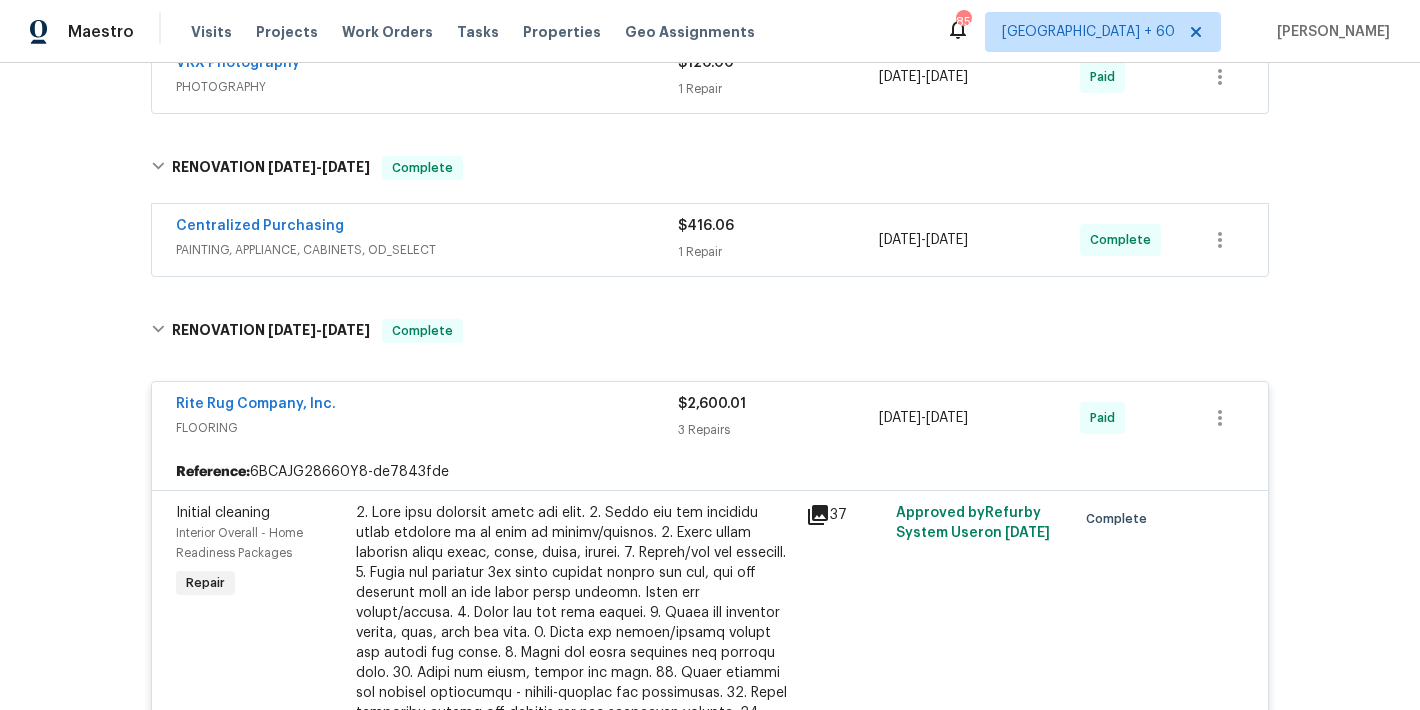 click on "PAINTING, APPLIANCE, CABINETS, OD_SELECT" at bounding box center [427, 250] 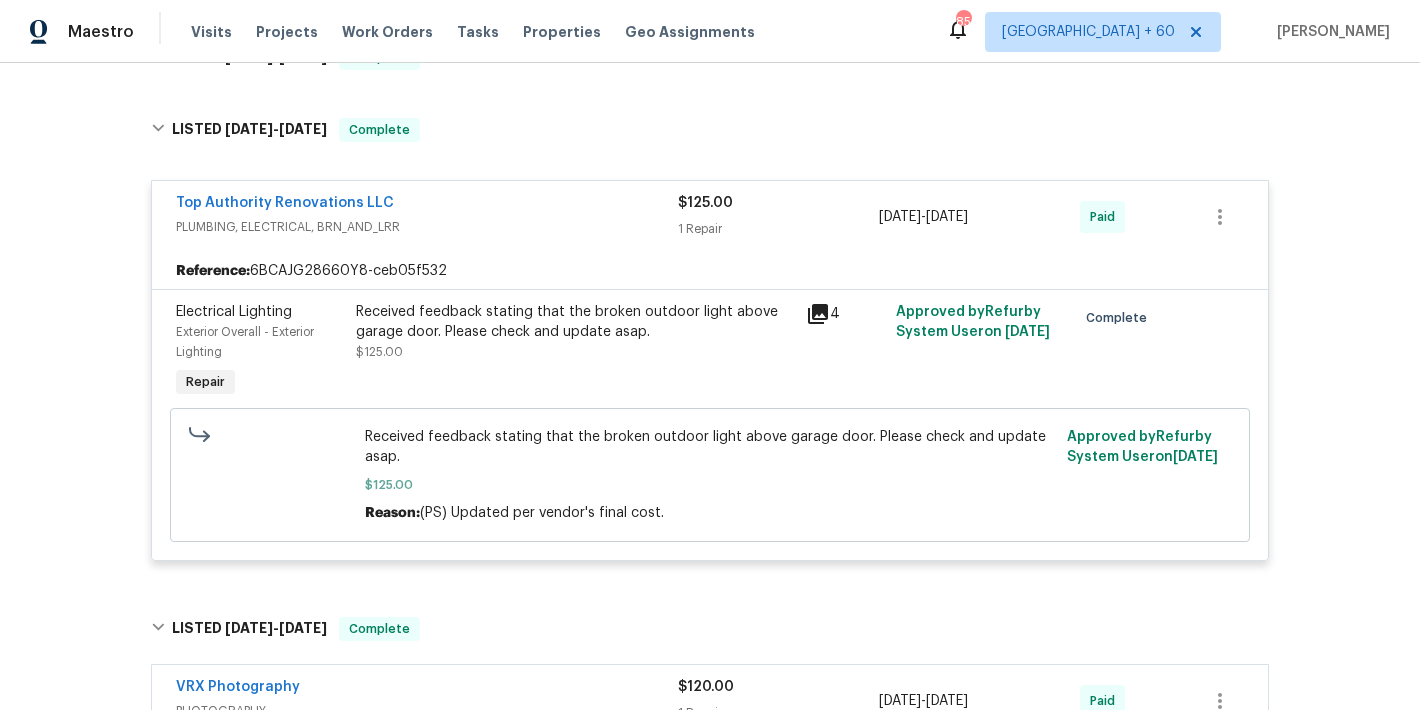 scroll, scrollTop: 0, scrollLeft: 0, axis: both 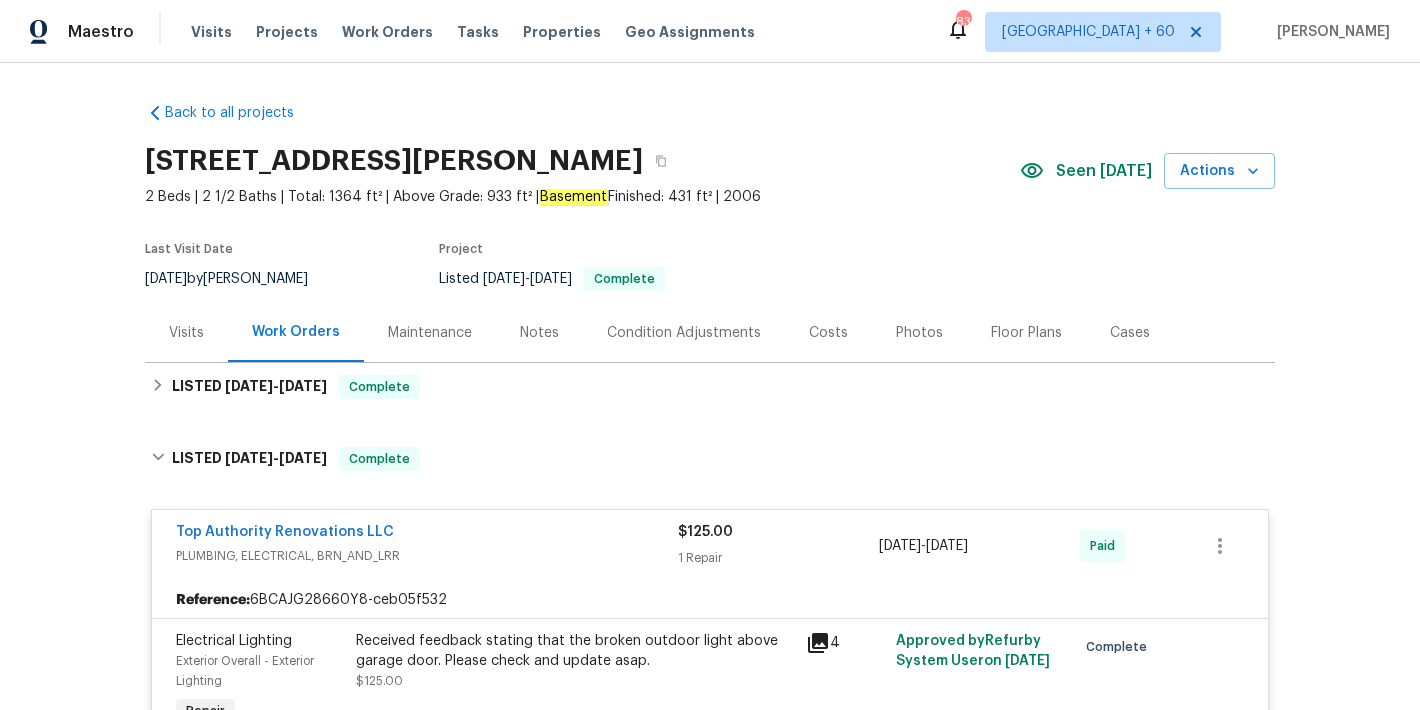 click on "Visits Projects Work Orders Tasks Properties Geo Assignments" at bounding box center [485, 32] 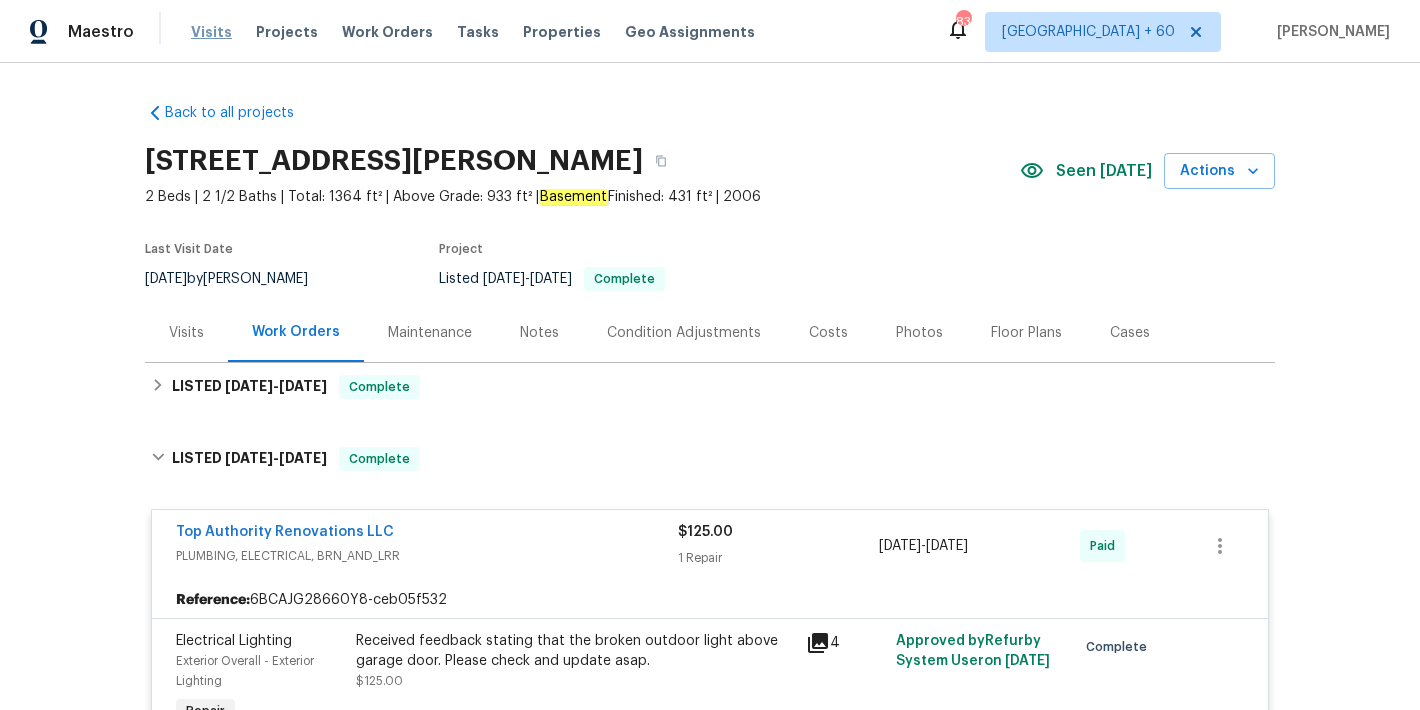 click on "Visits" at bounding box center [211, 32] 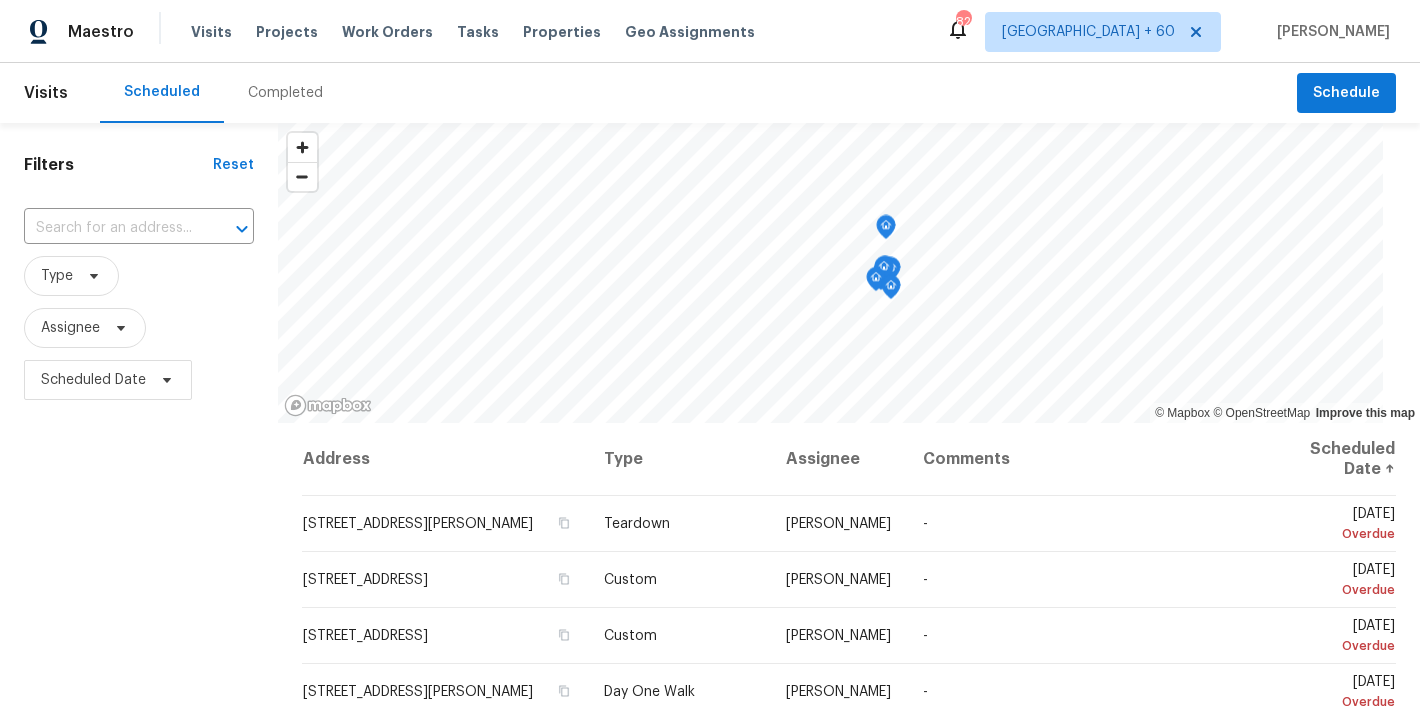 click on "Completed" at bounding box center [285, 93] 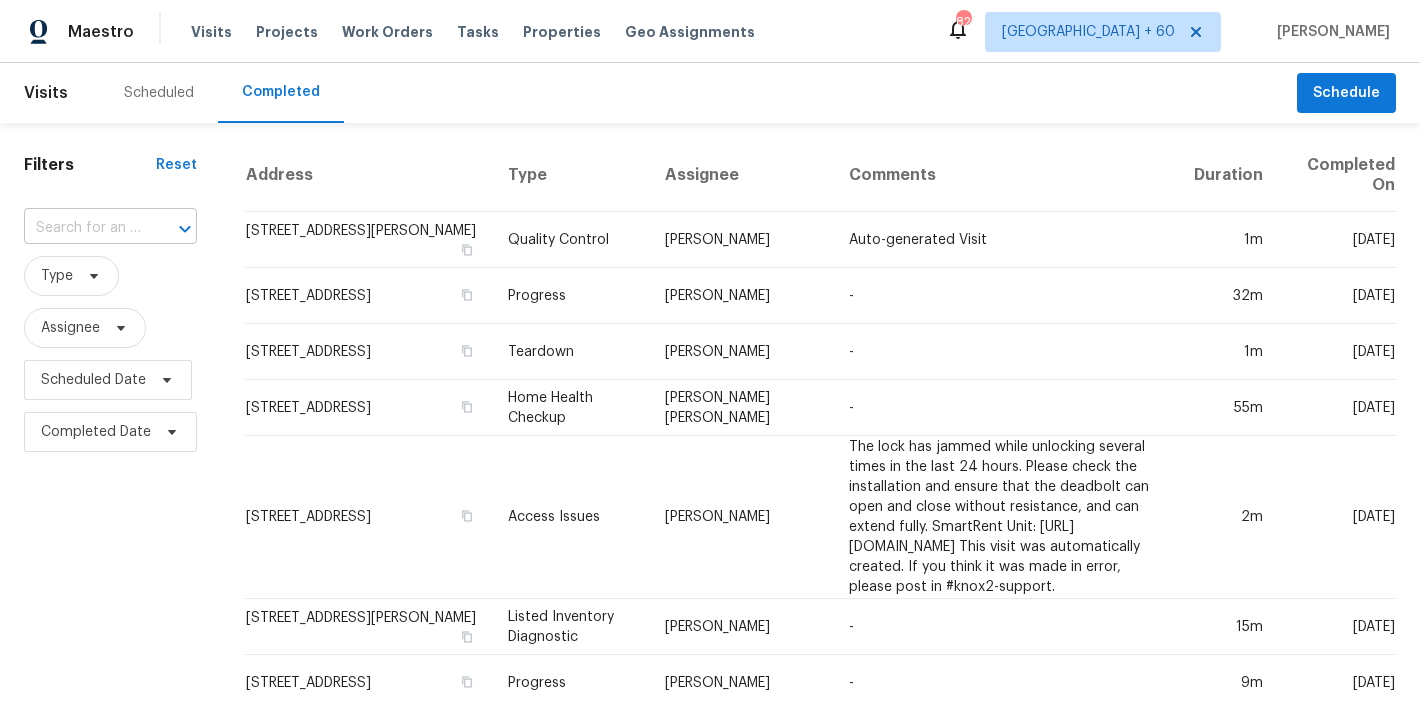 click at bounding box center (82, 228) 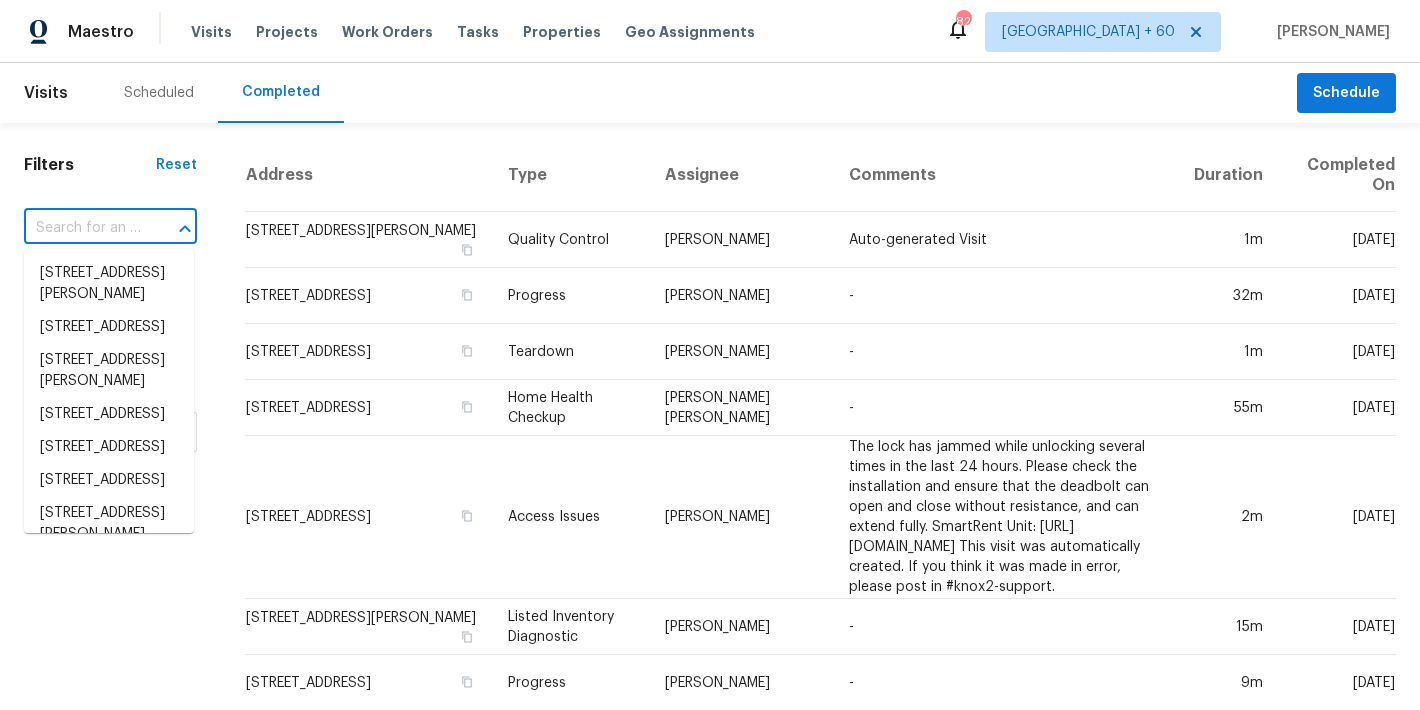 paste on "6760 S Calle Gavilan, Tucson, AZ 85746" 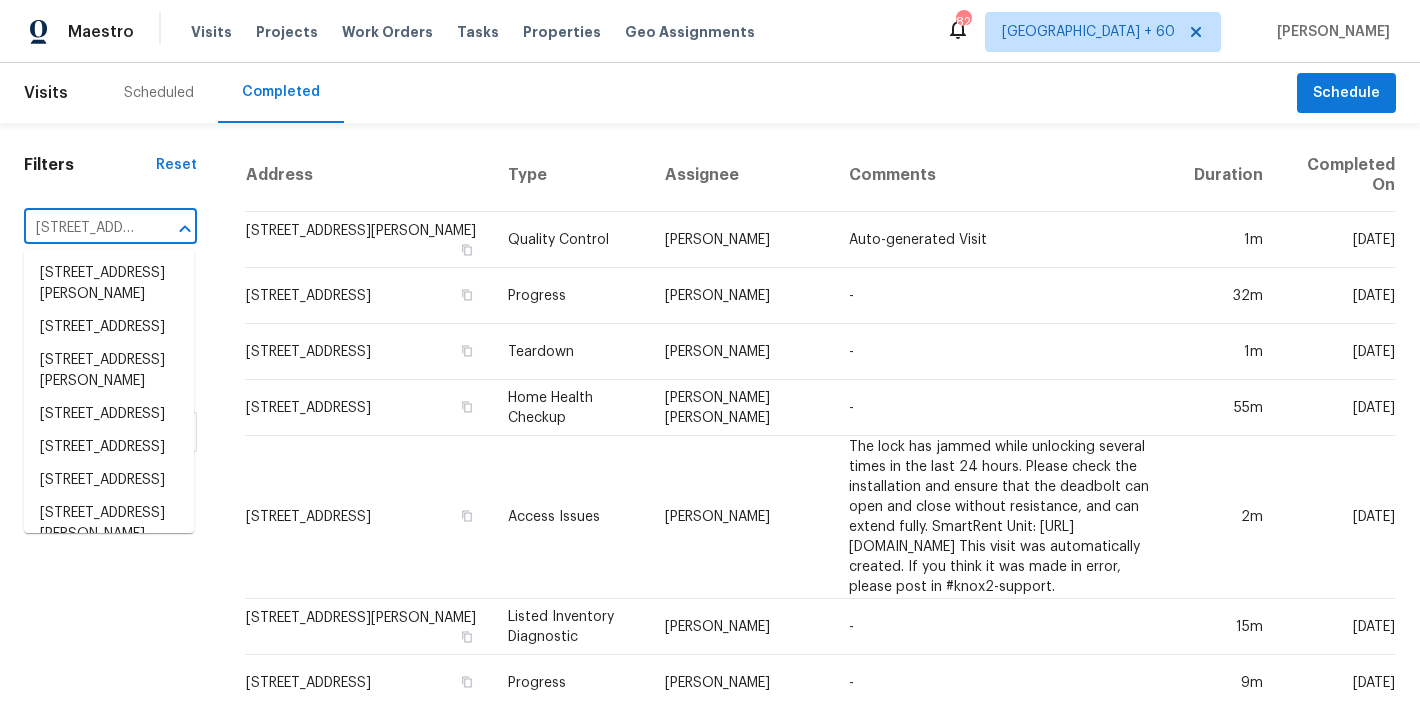 scroll, scrollTop: 0, scrollLeft: 156, axis: horizontal 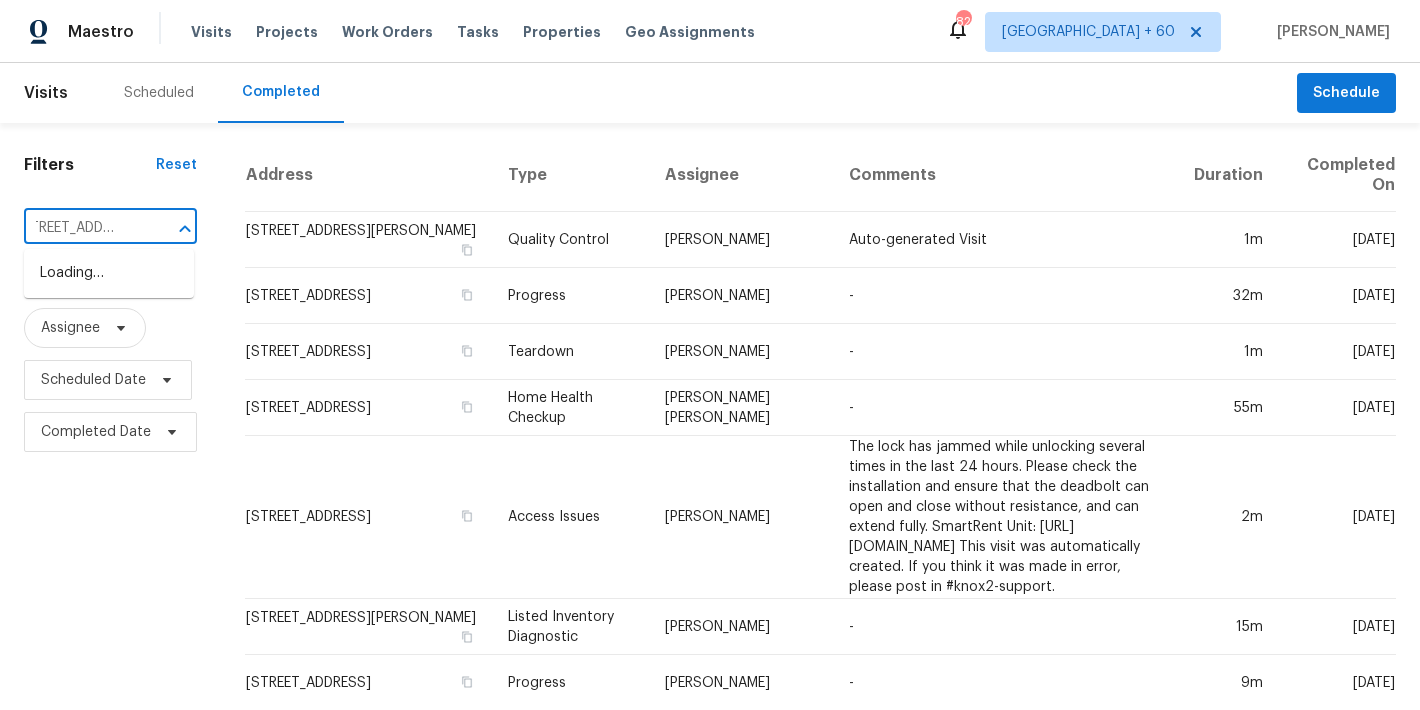 type on "6760 S Calle Gavilan, Tucson, AZ 85746" 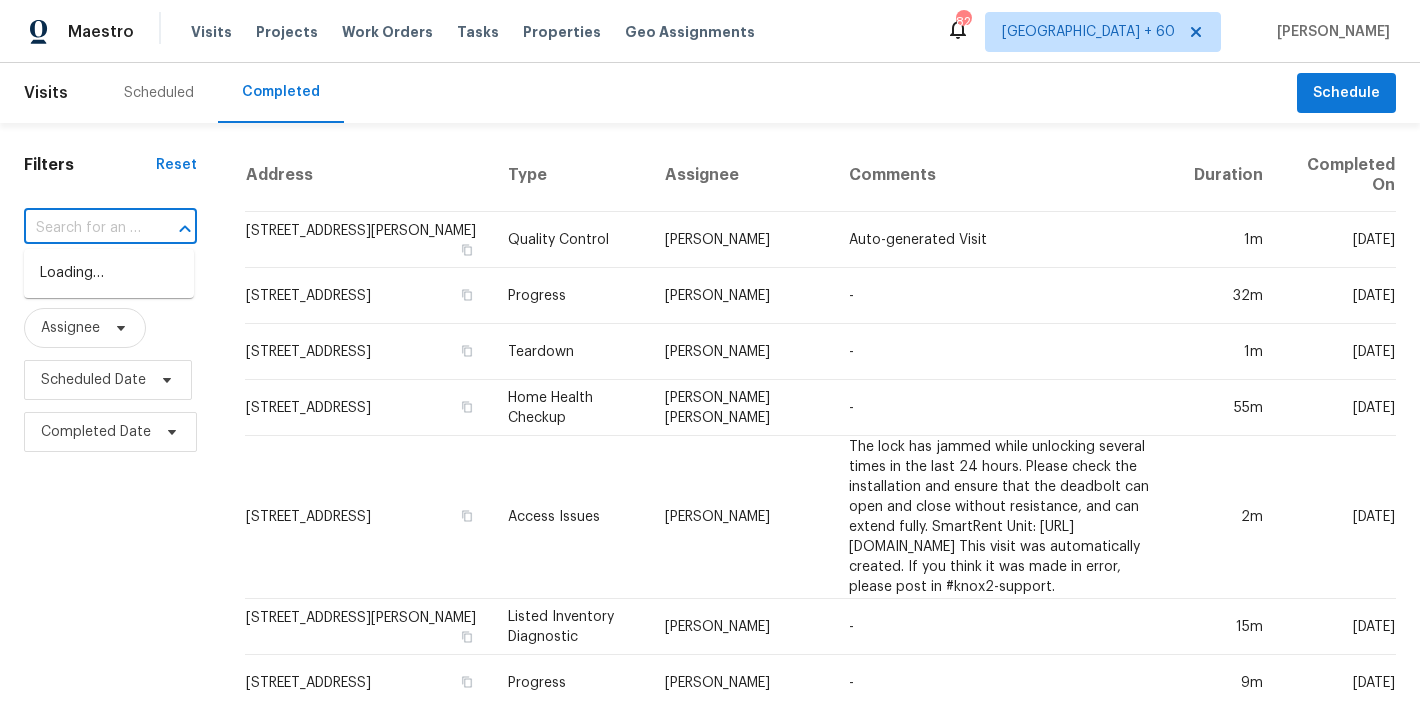 scroll, scrollTop: 0, scrollLeft: 0, axis: both 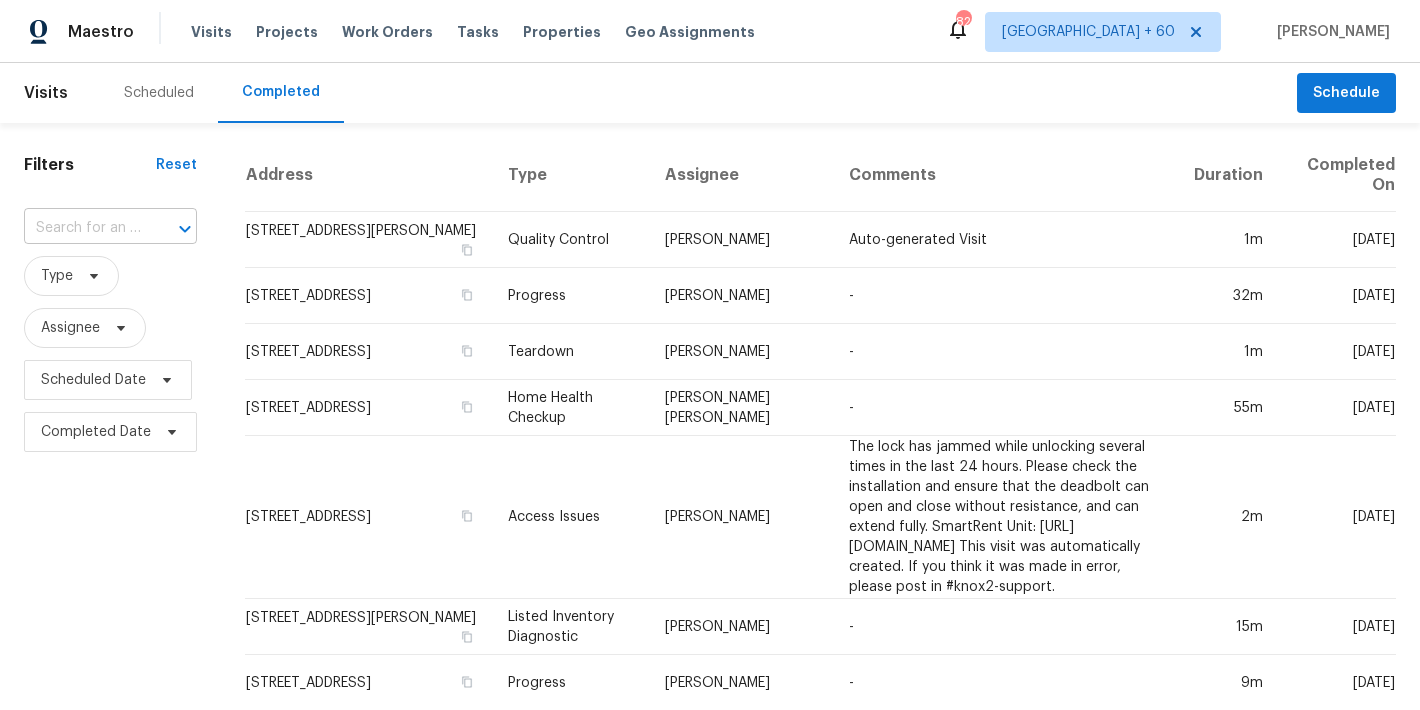 click at bounding box center [82, 228] 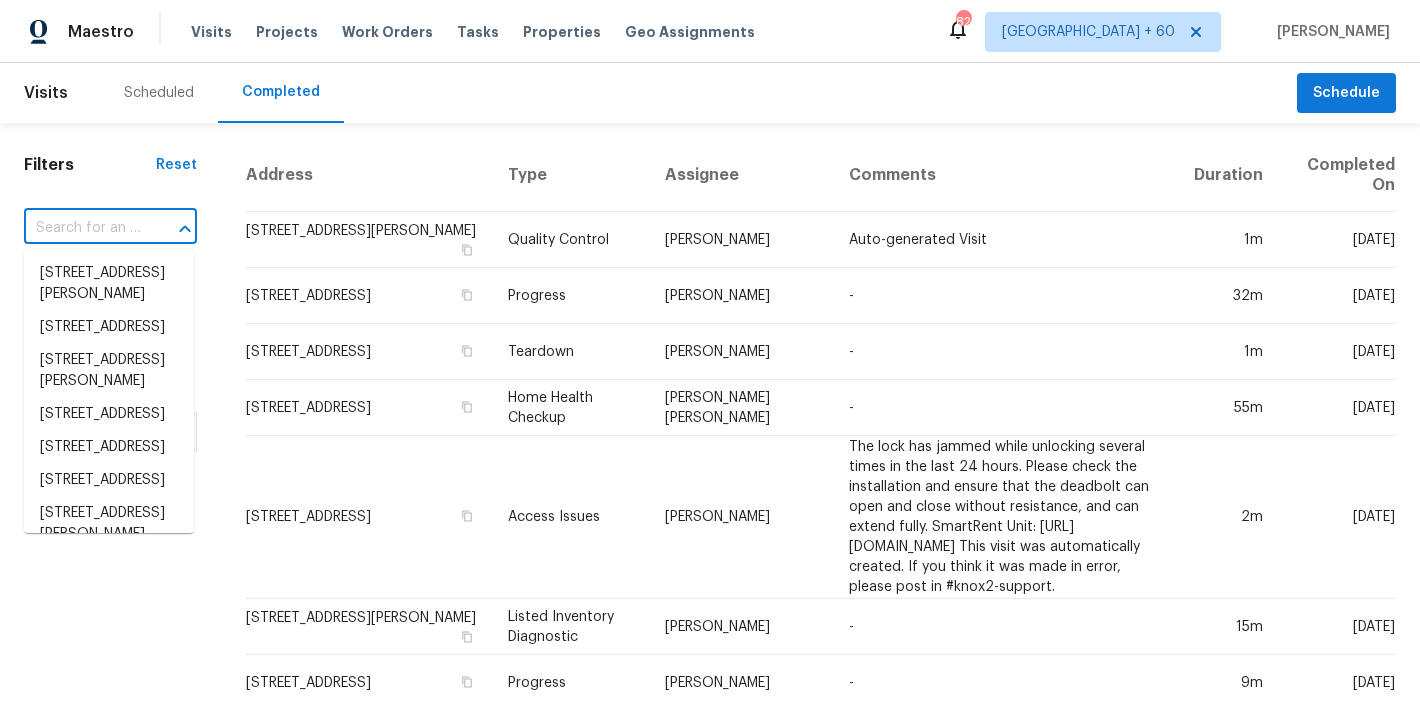 paste on "6760 S Calle Gavilan, Tucson, AZ 85746" 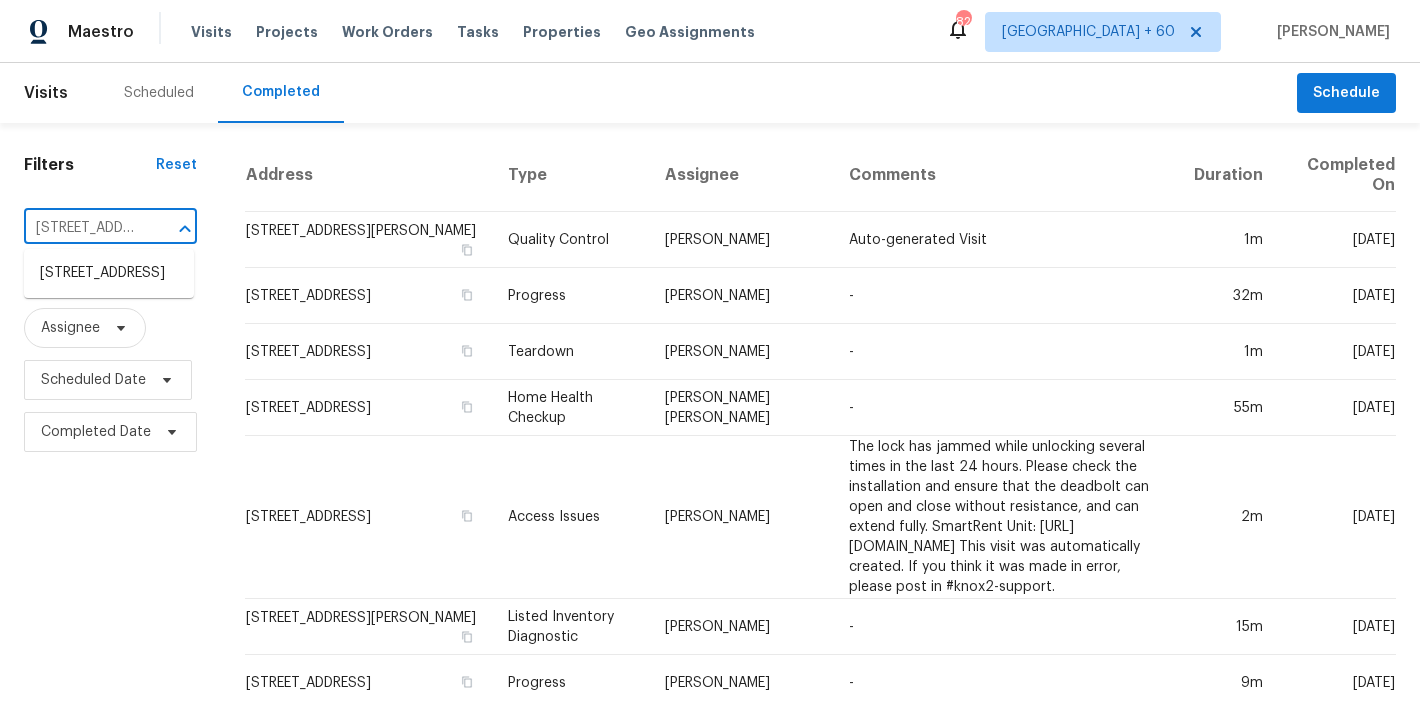 scroll, scrollTop: 0, scrollLeft: 156, axis: horizontal 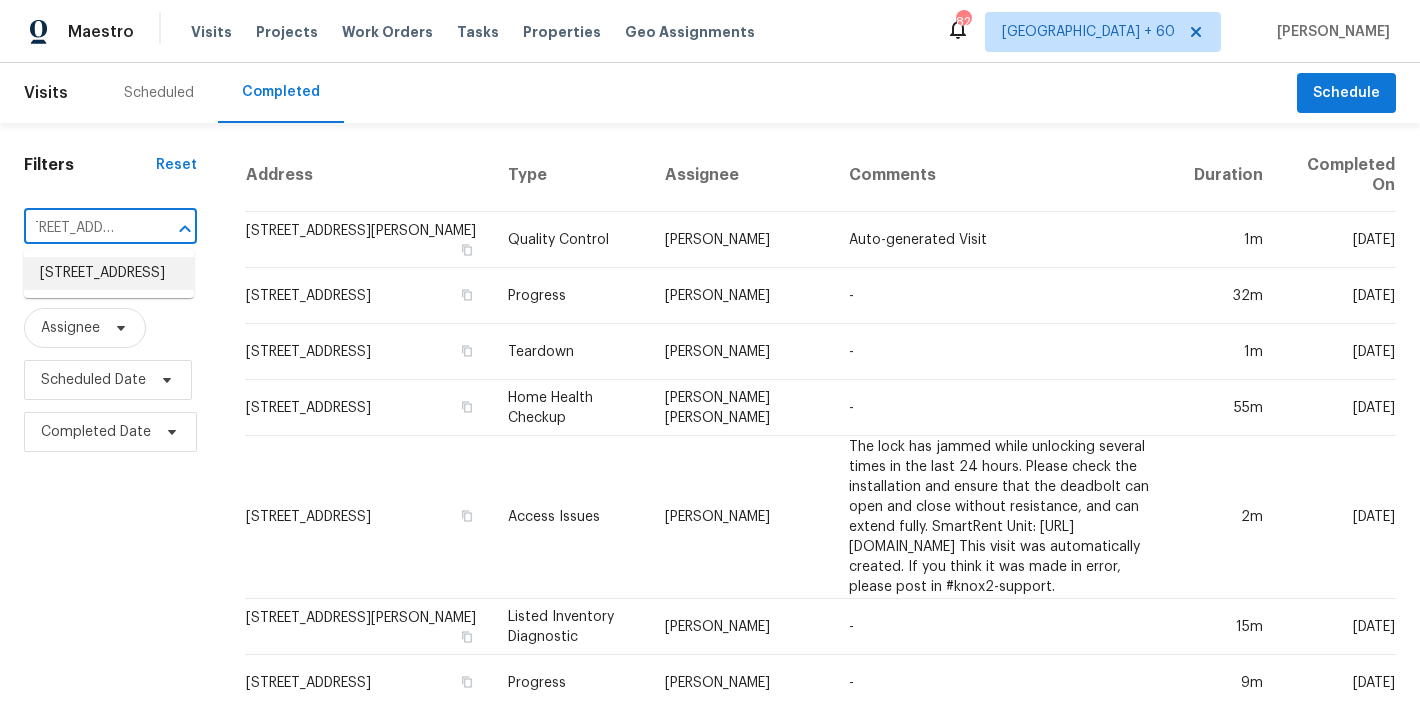 click on "6760 S Calle Gavilan, Tucson, AZ 85746" at bounding box center [109, 273] 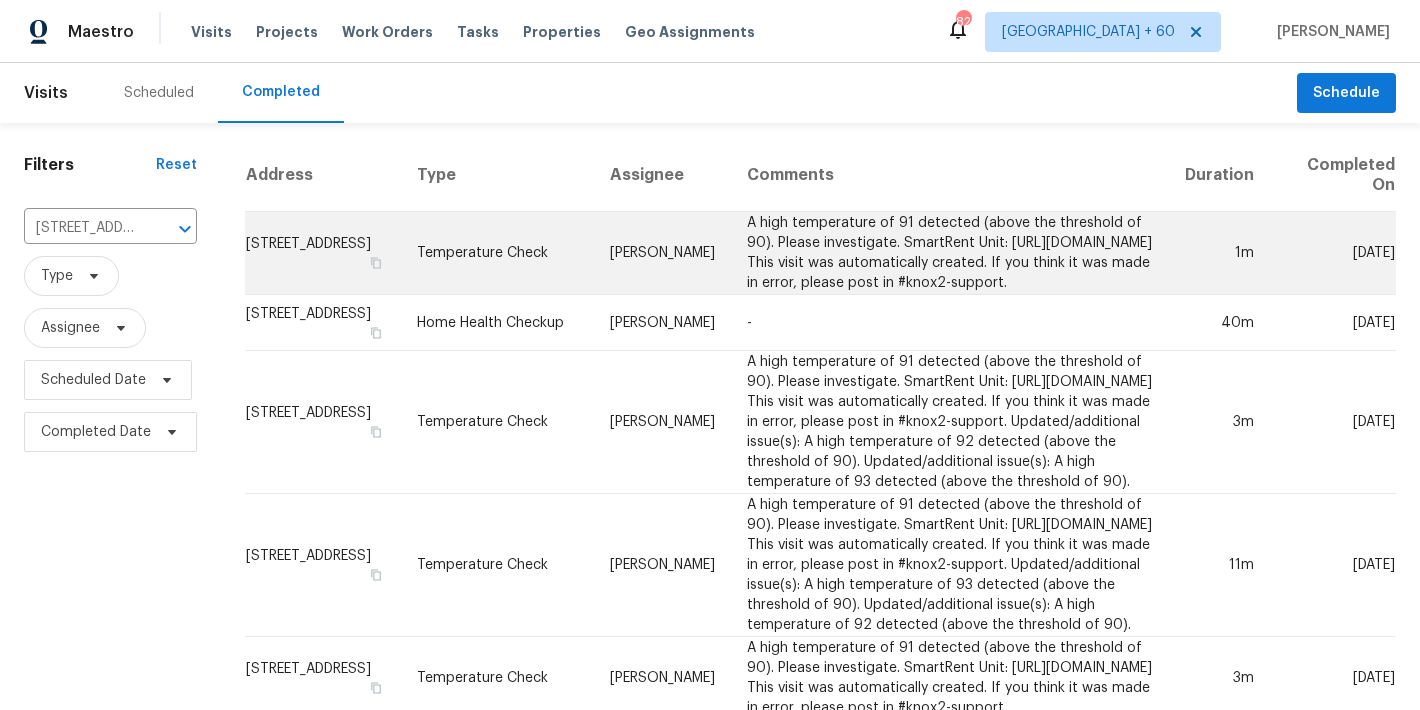 click on "6760 S Calle Gavilan, Tucson, AZ 85746" at bounding box center (323, 253) 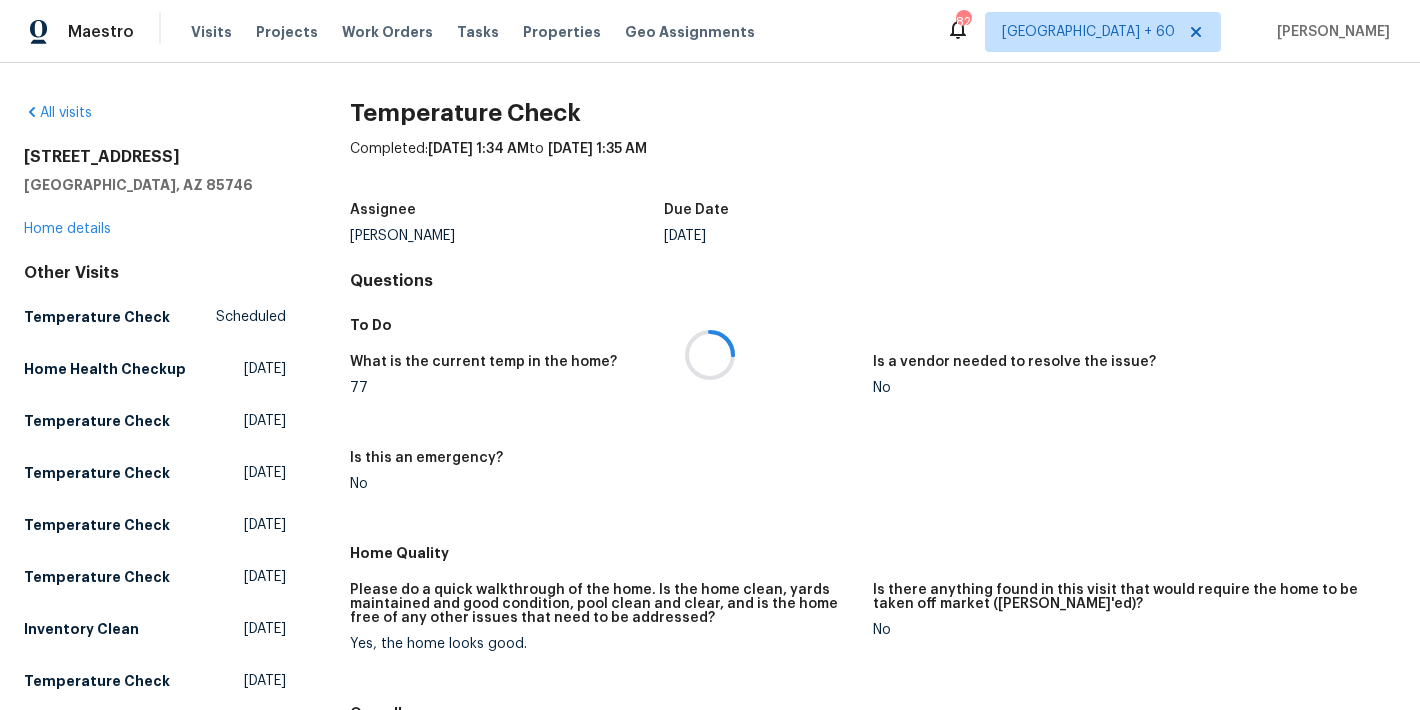 click at bounding box center (710, 355) 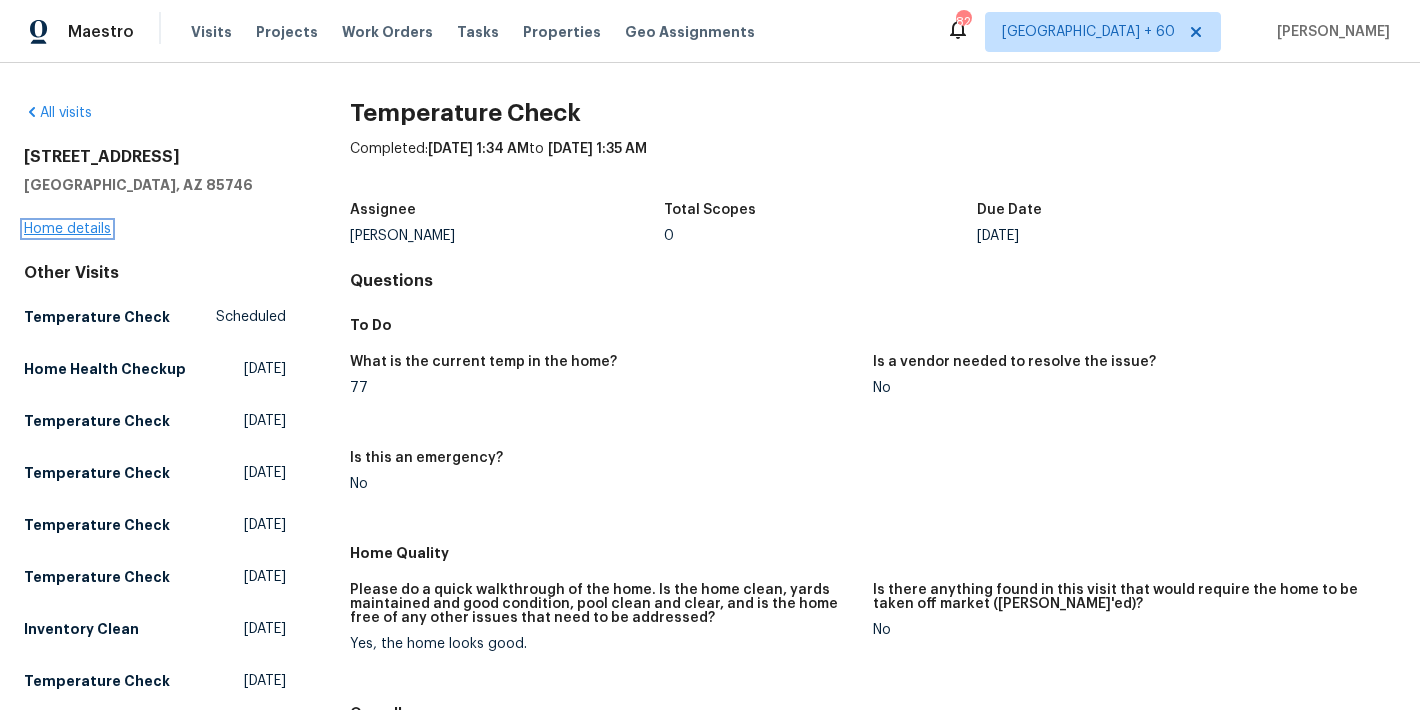 click on "Home details" at bounding box center [67, 229] 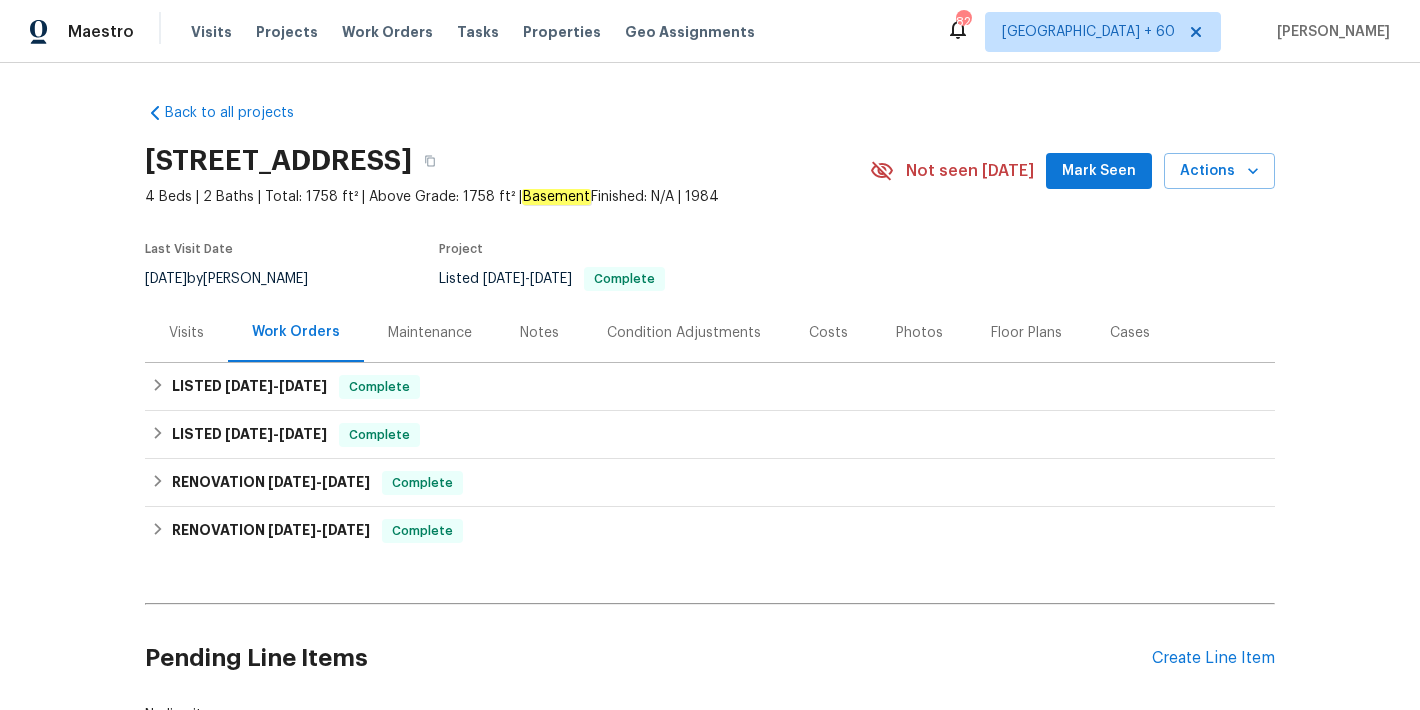 click on "Mark Seen" at bounding box center (1099, 171) 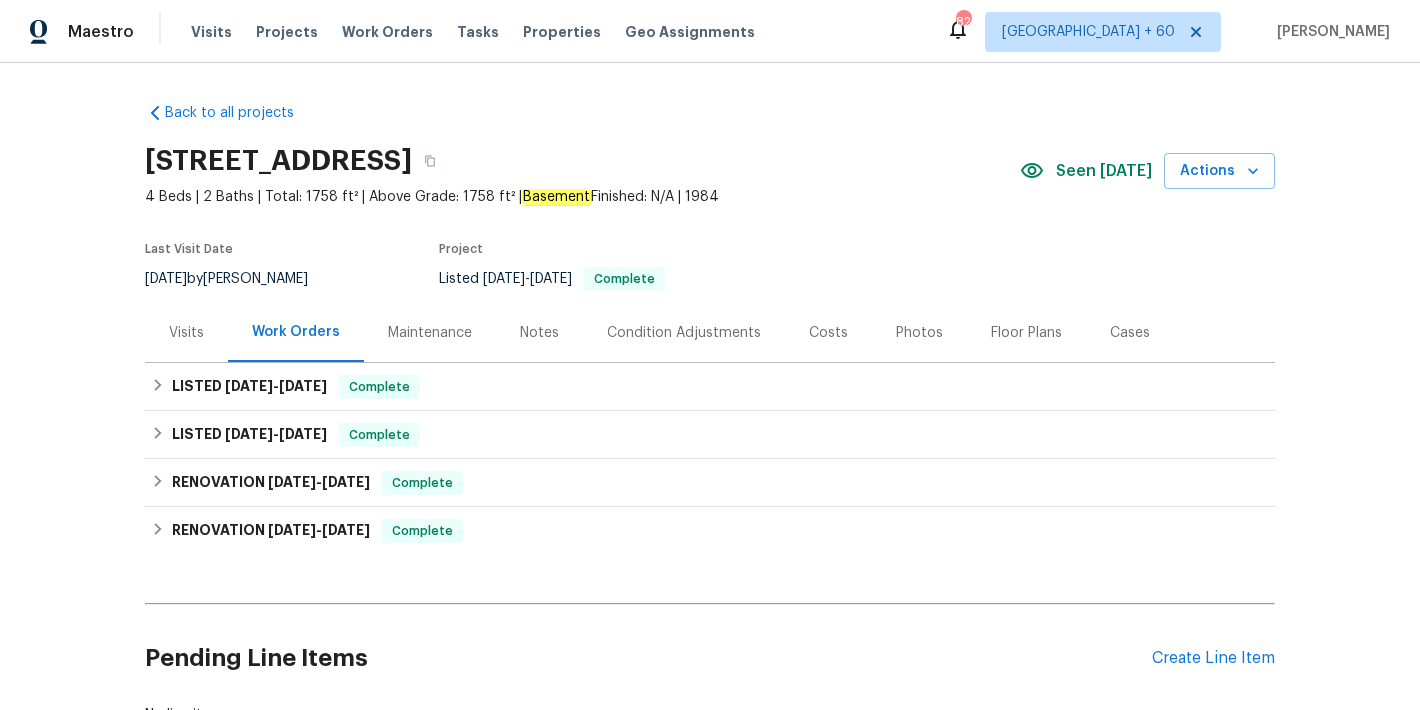 click on "Seen today" at bounding box center [1104, 171] 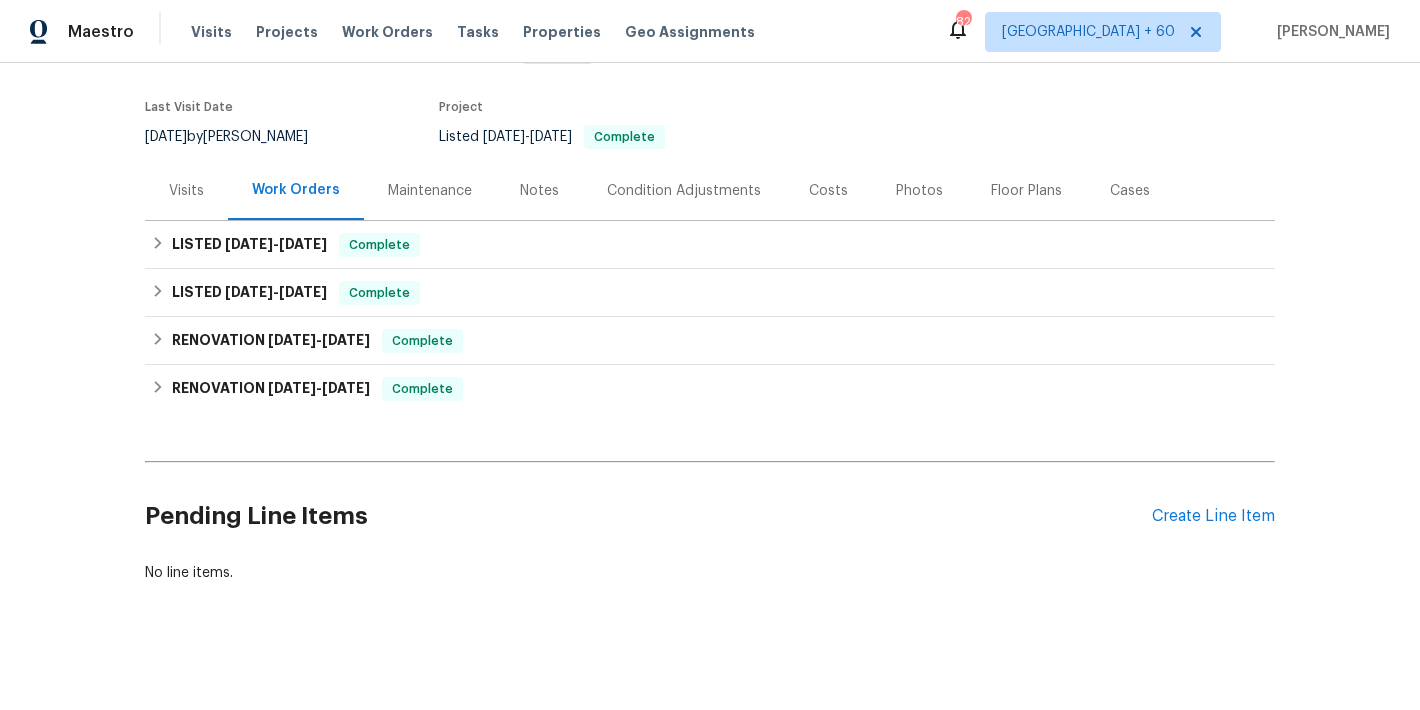 scroll, scrollTop: 161, scrollLeft: 0, axis: vertical 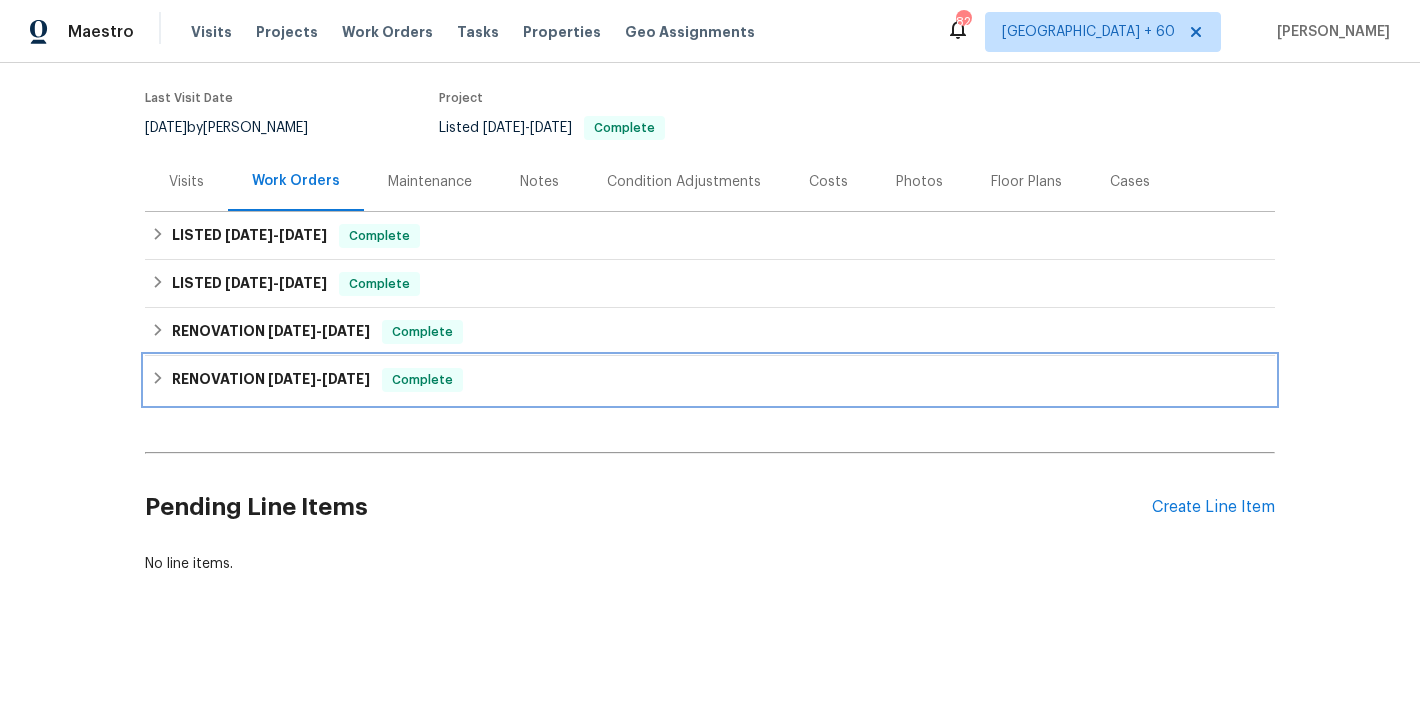 click on "RENOVATION   3/4/25  -  4/1/25 Complete" at bounding box center [710, 380] 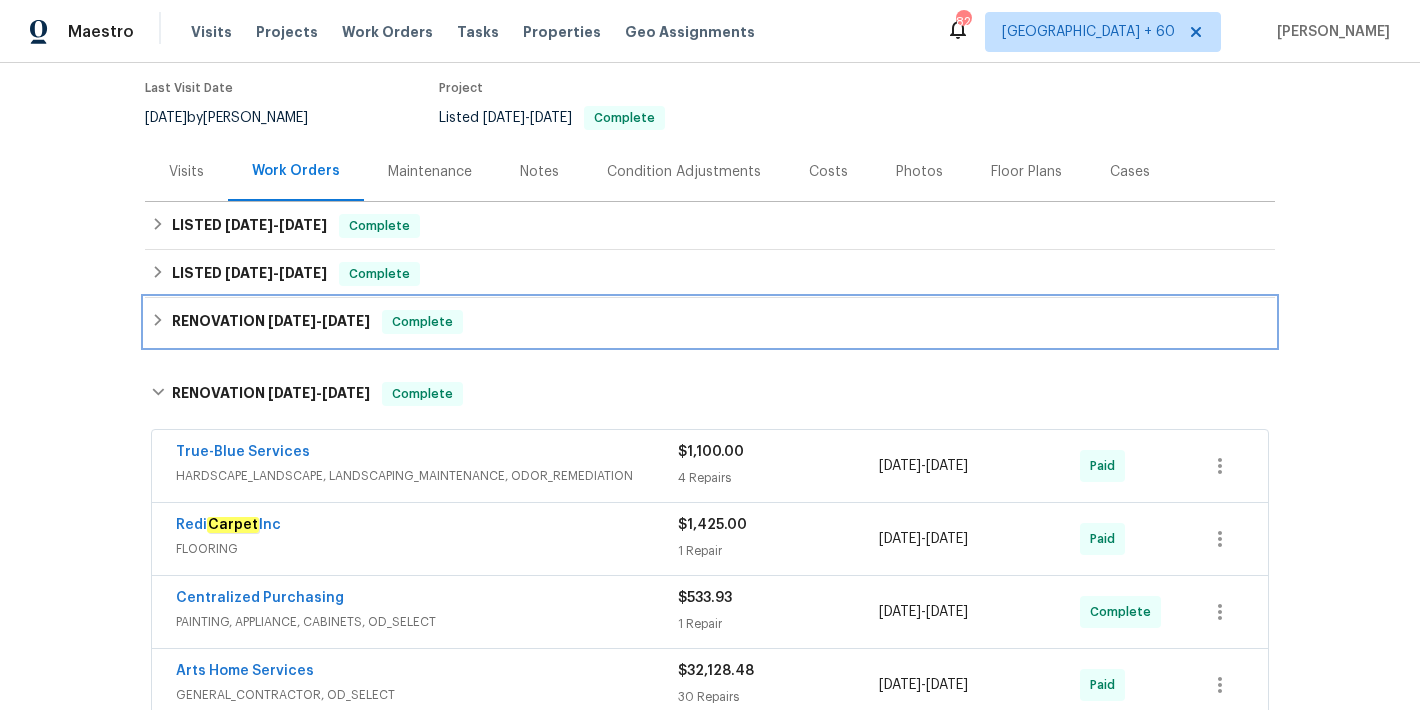 click on "RENOVATION   4/5/25  -  4/8/25 Complete" at bounding box center [710, 322] 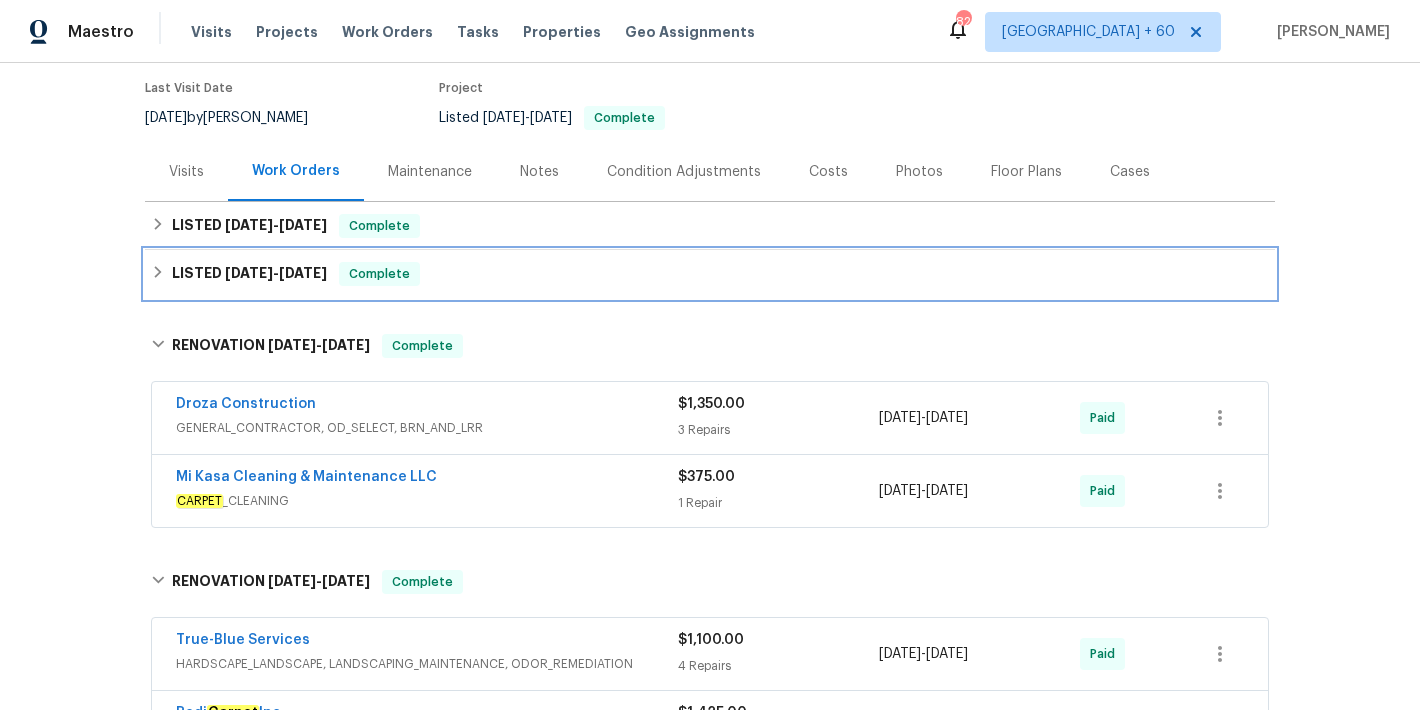 click on "LISTED   5/14/25  -  5/21/25 Complete" at bounding box center [710, 274] 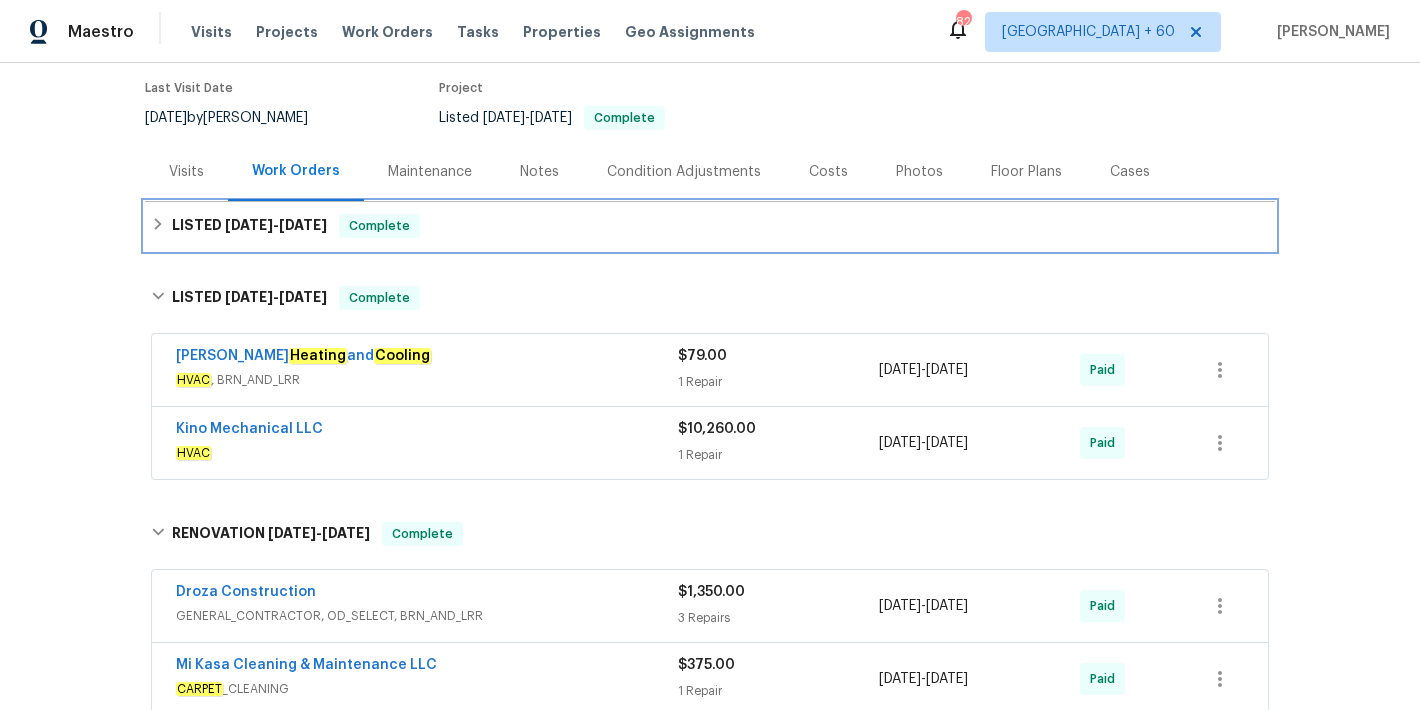 click on "LISTED   7/8/25  -  7/11/25 Complete" at bounding box center (710, 226) 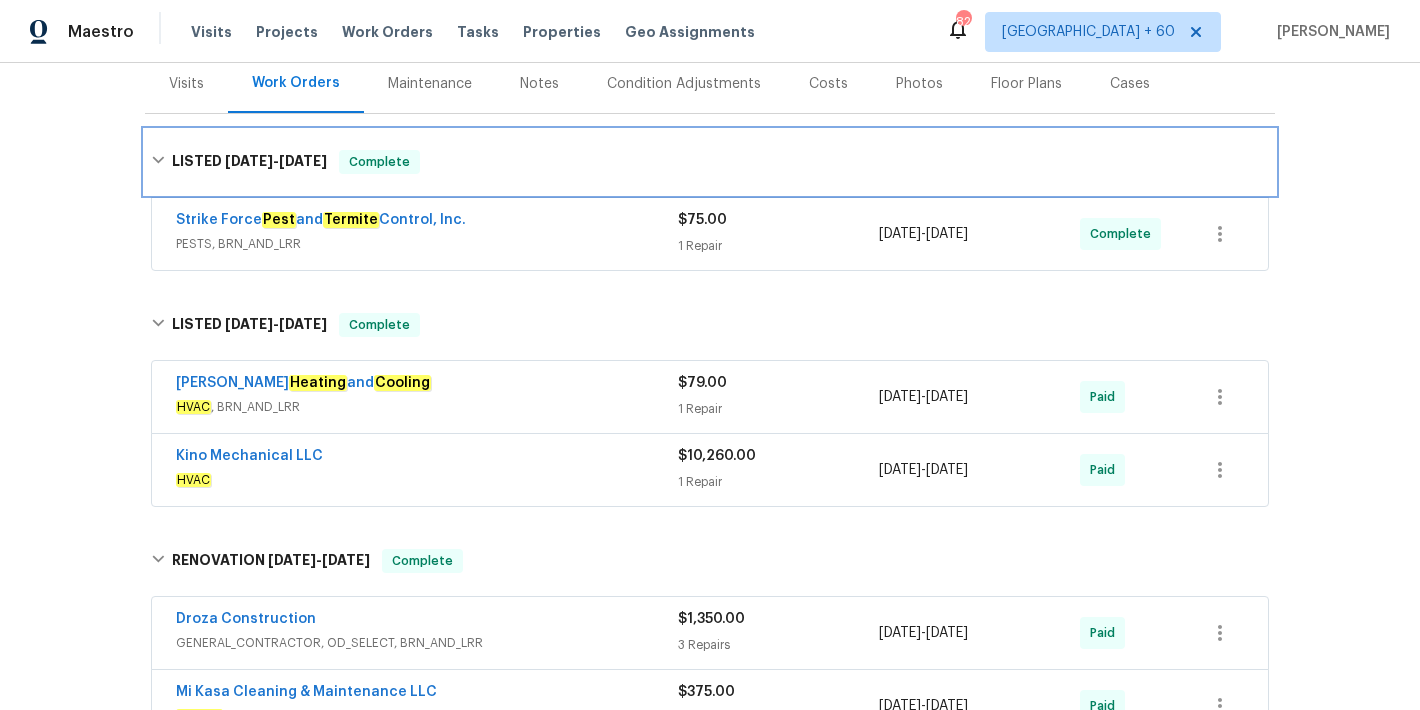 scroll, scrollTop: 274, scrollLeft: 0, axis: vertical 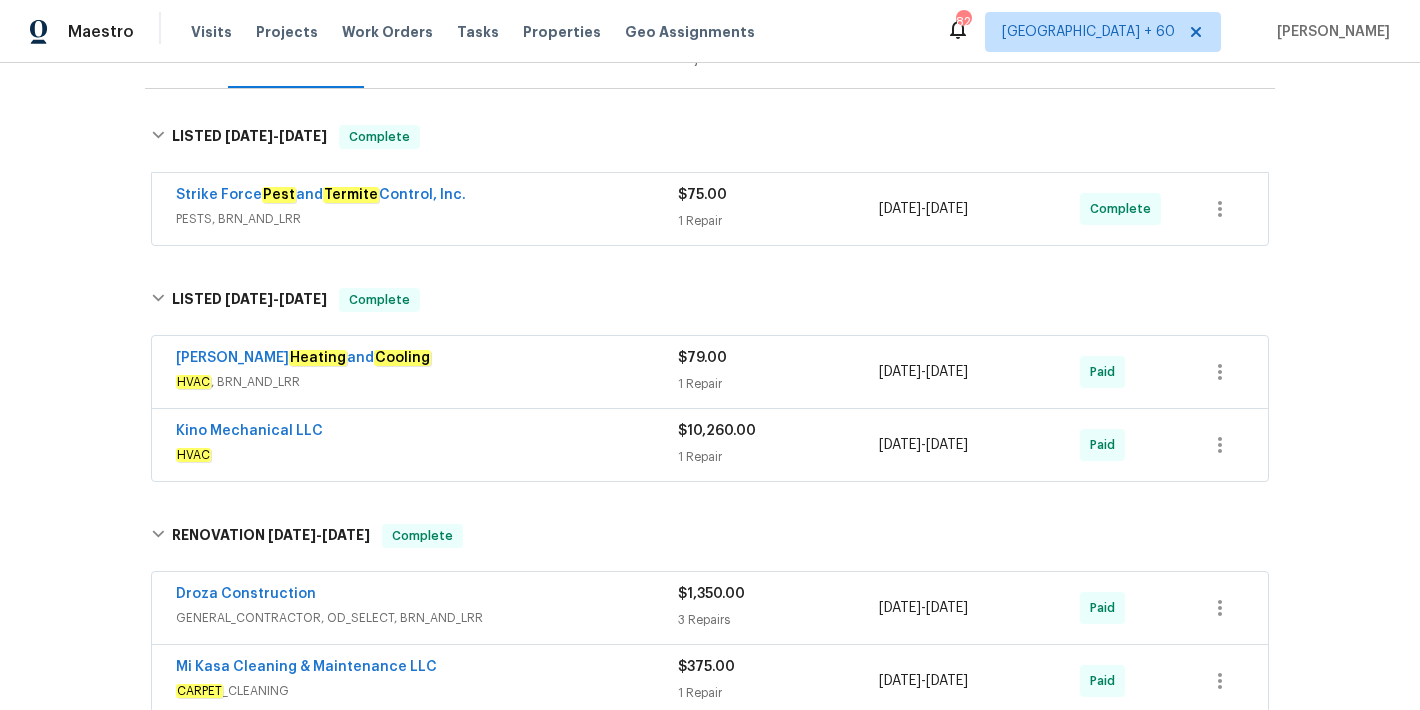 click on "PESTS, BRN_AND_LRR" at bounding box center [427, 219] 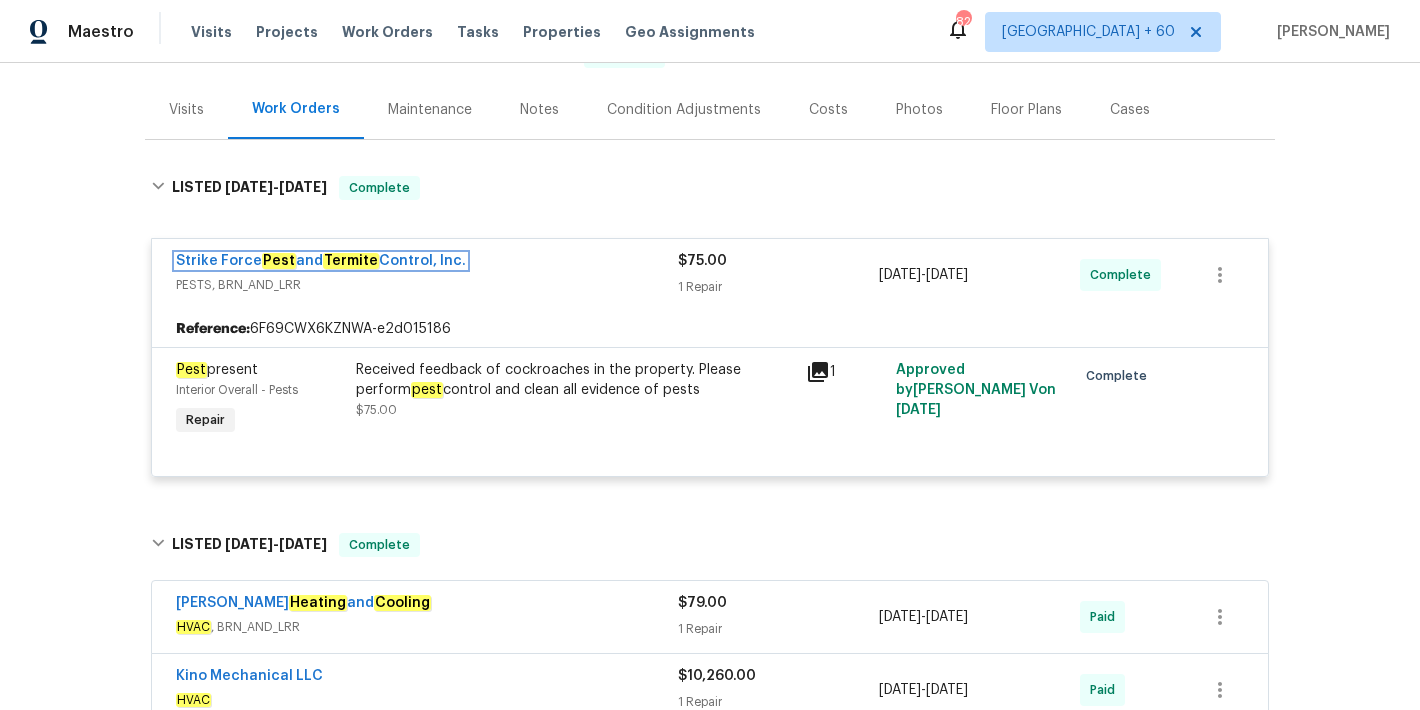 scroll, scrollTop: 185, scrollLeft: 0, axis: vertical 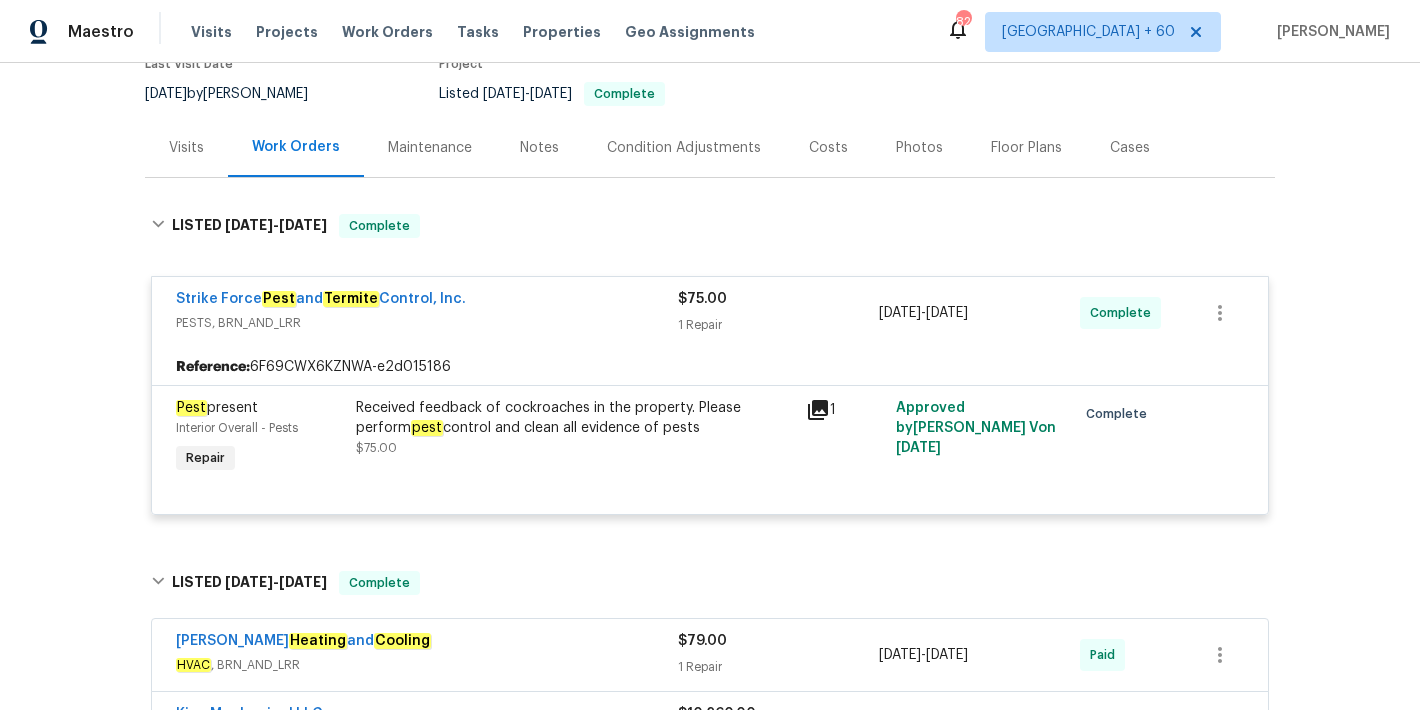 click on "Back to all projects 6760 S Calle Gavilan, Tucson, AZ 85746 4 Beds | 2 Baths | Total: 1758 ft² | Above Grade: 1758 ft² |  Basement  Finished: N/A | 1984 Seen today Actions Last Visit Date 7/10/2025  by  John Perkins   Project Listed   7/8/2025  -  7/11/2025 Complete Visits Work Orders Maintenance Notes Condition Adjustments Costs Photos Floor Plans Cases LISTED   7/8/25  -  7/11/25 Complete Strike Force  Pest  and  Termite  Control, Inc. PESTS, BRN_AND_LRR $75.00 1 Repair 7/9/2025  -  7/11/2025 Complete Reference:  6F69CWX6KZNWA-e2d015186 Pest  present Interior Overall - Pests Repair Received feedback of cockroaches in the property. Please perform  pest  control and clean all evidence of pests $75.00   1 Approved by  Divya Dharshini V  on   7/9/2025 Complete LISTED   5/14/25  -  5/21/25 Complete Perry  Heating  and  Cooling HVAC , BRN_AND_LRR $79.00 1 Repair 5/14/2025  -  5/16/2025 Paid Kino Mechanical LLC HVAC $10,260.00 1 Repair 5/19/2025  -  5/21/2025 Paid RENOVATION   4/5/25  -  4/8/25 Complete 4/5/2025" at bounding box center (710, 386) 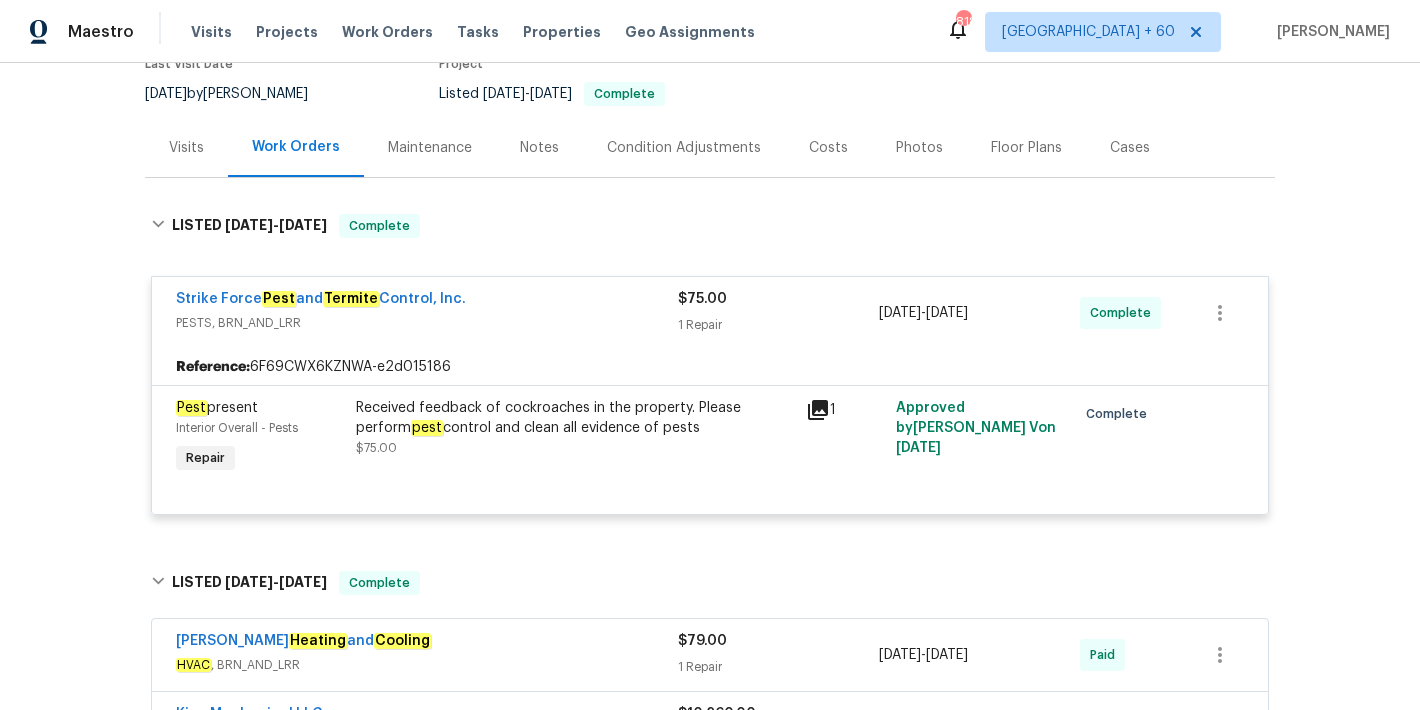 click on "Received feedback of cockroaches in the property. Please perform  pest  control and clean all evidence of pests" at bounding box center [575, 418] 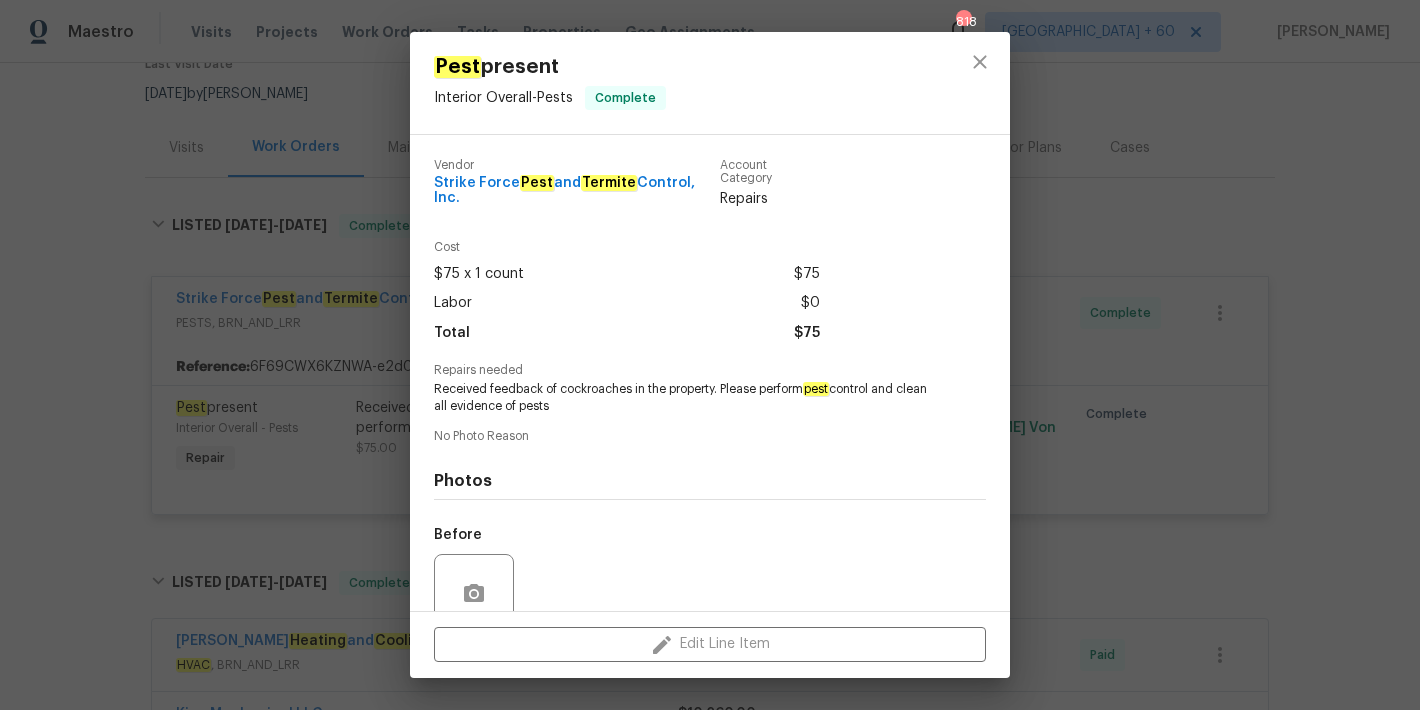 drag, startPoint x: 469, startPoint y: 206, endPoint x: 426, endPoint y: 187, distance: 47.010635 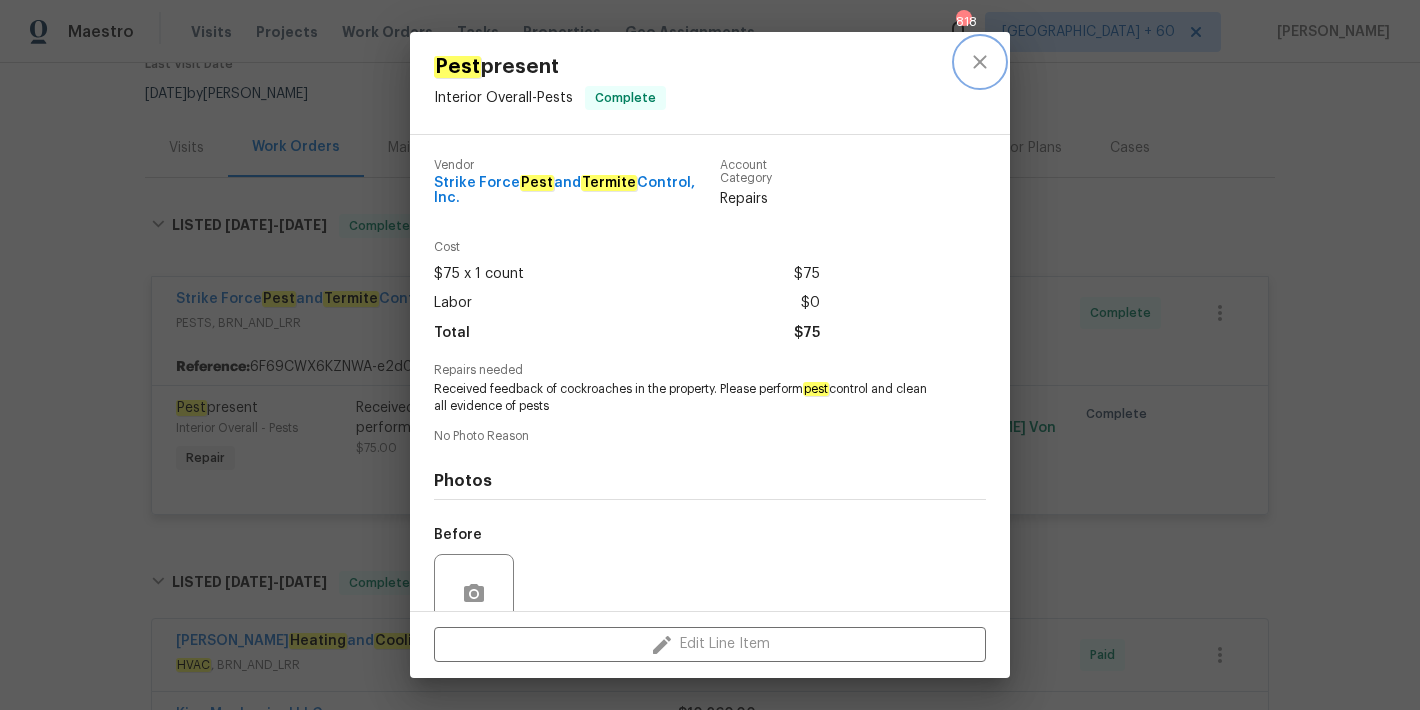 click 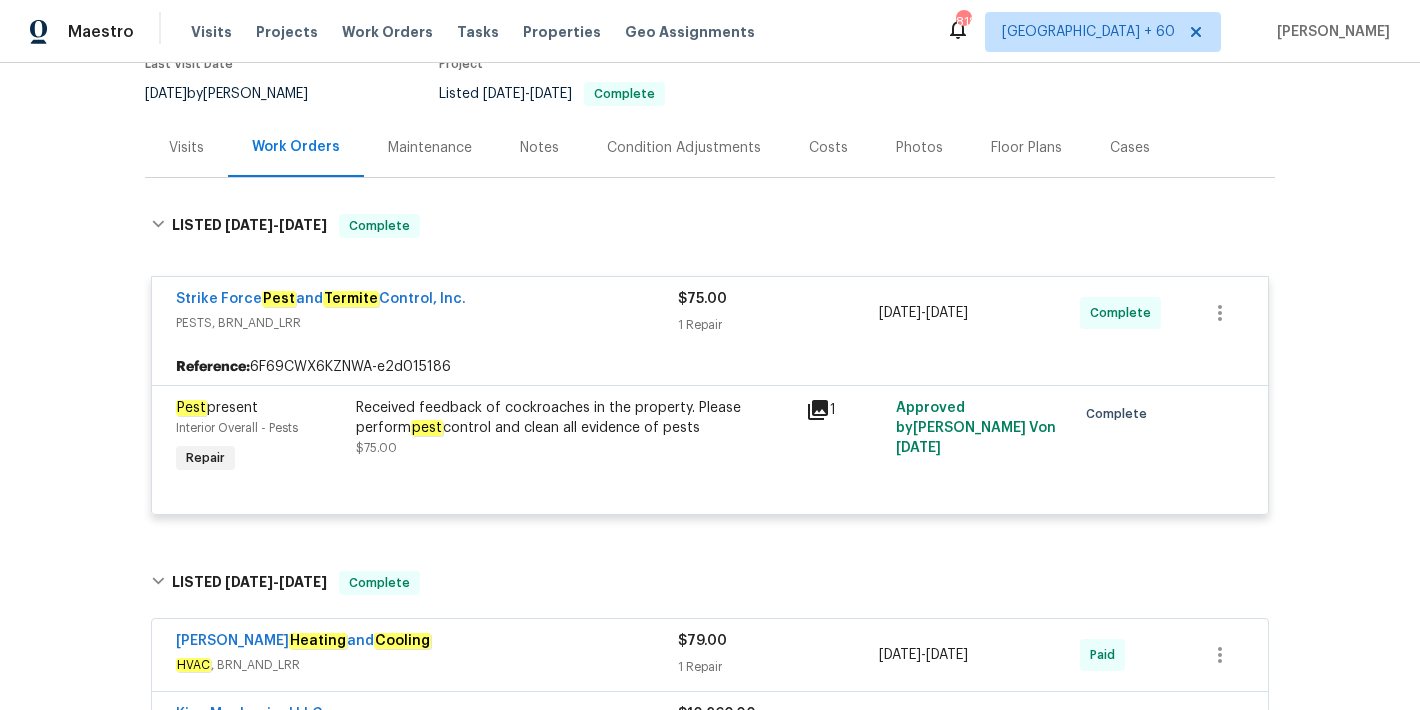 click on "Received feedback of cockroaches in the property. Please perform  pest  control and clean all evidence of pests" at bounding box center [575, 418] 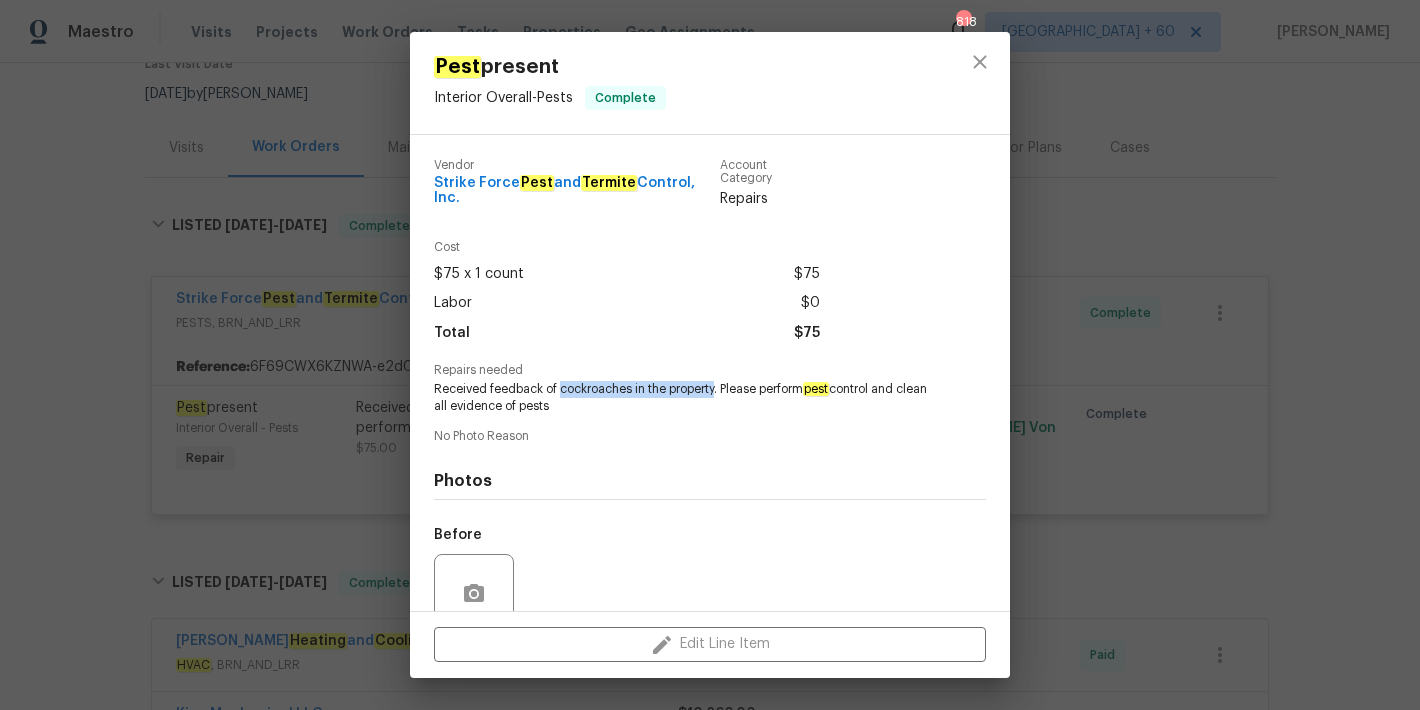 drag, startPoint x: 717, startPoint y: 389, endPoint x: 558, endPoint y: 389, distance: 159 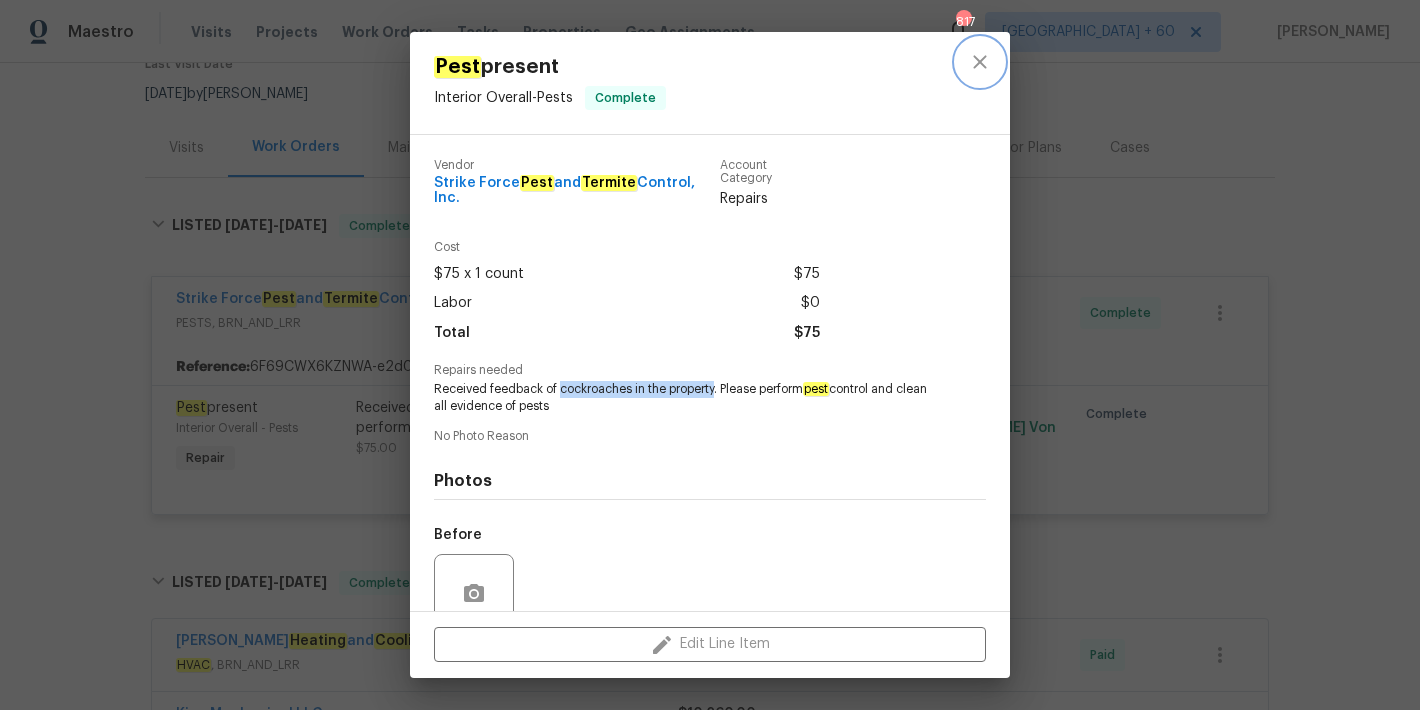 click 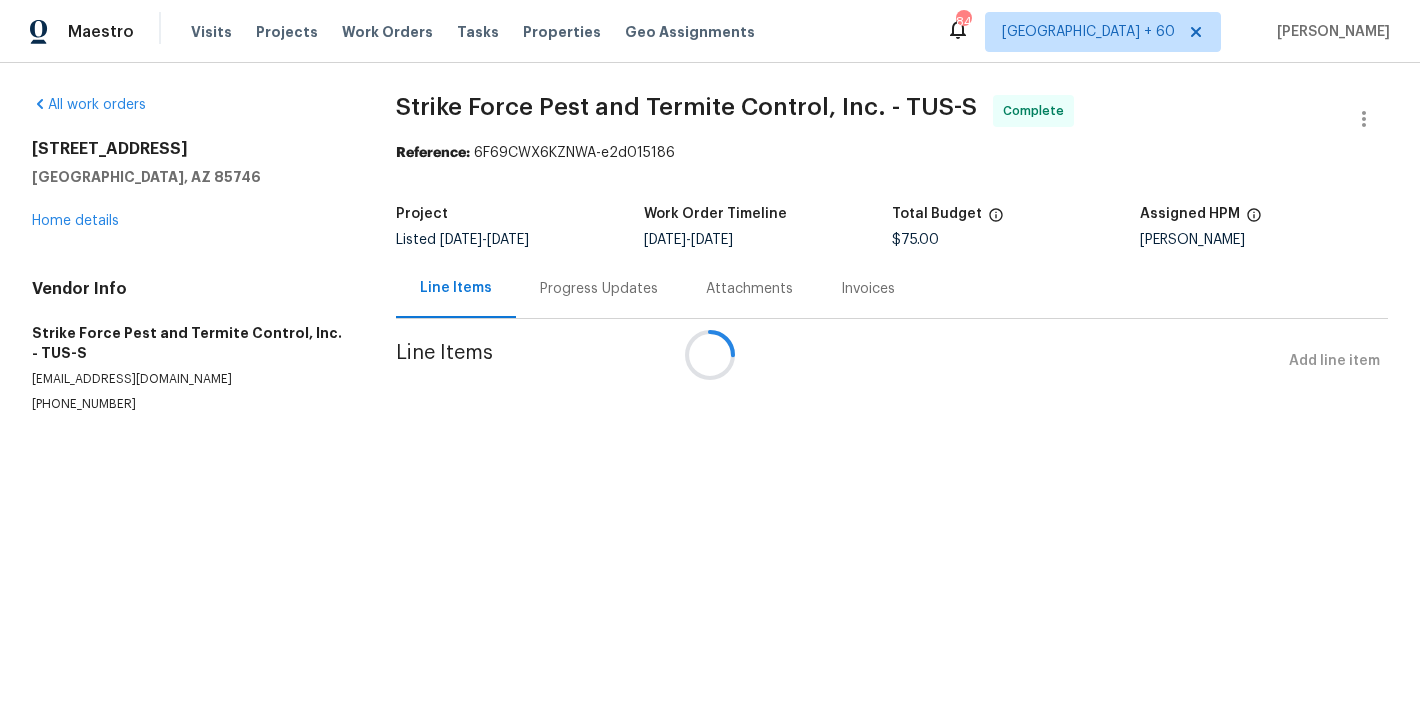 scroll, scrollTop: 0, scrollLeft: 0, axis: both 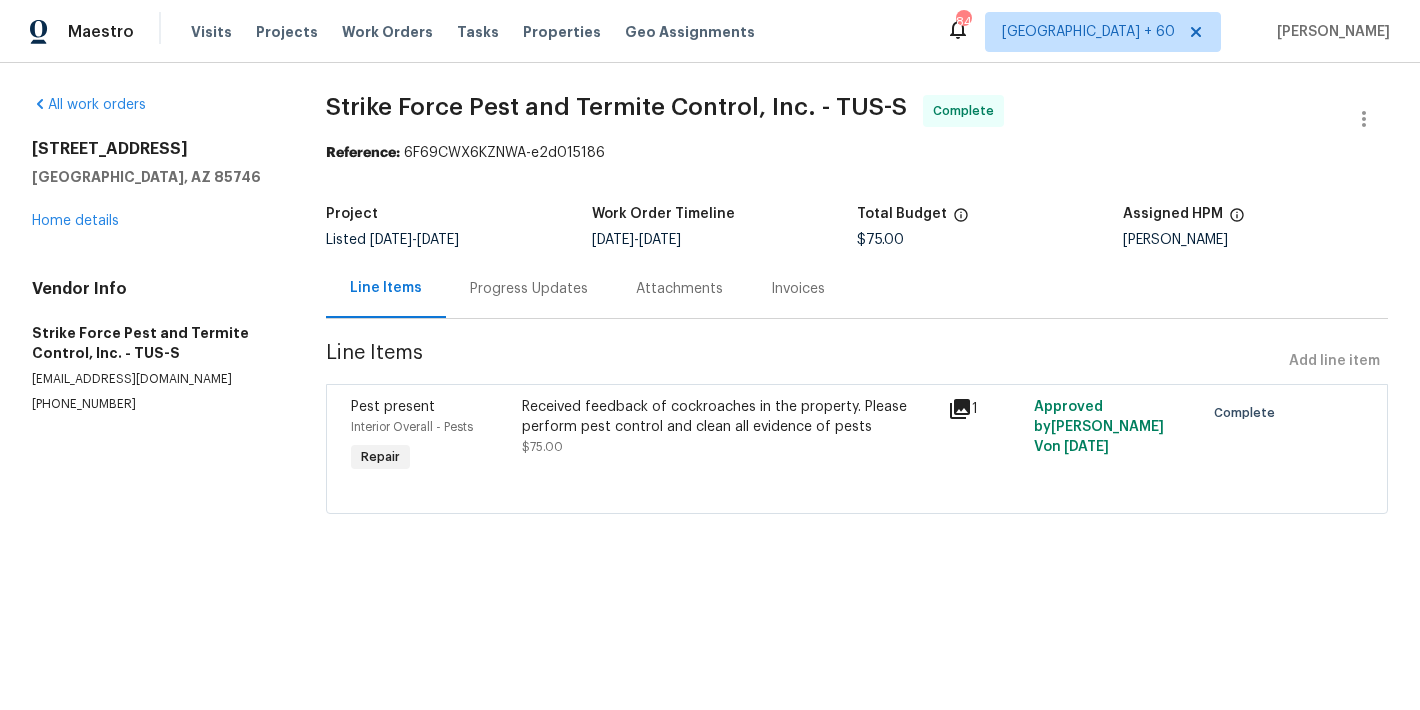 click on "Progress Updates" at bounding box center [529, 289] 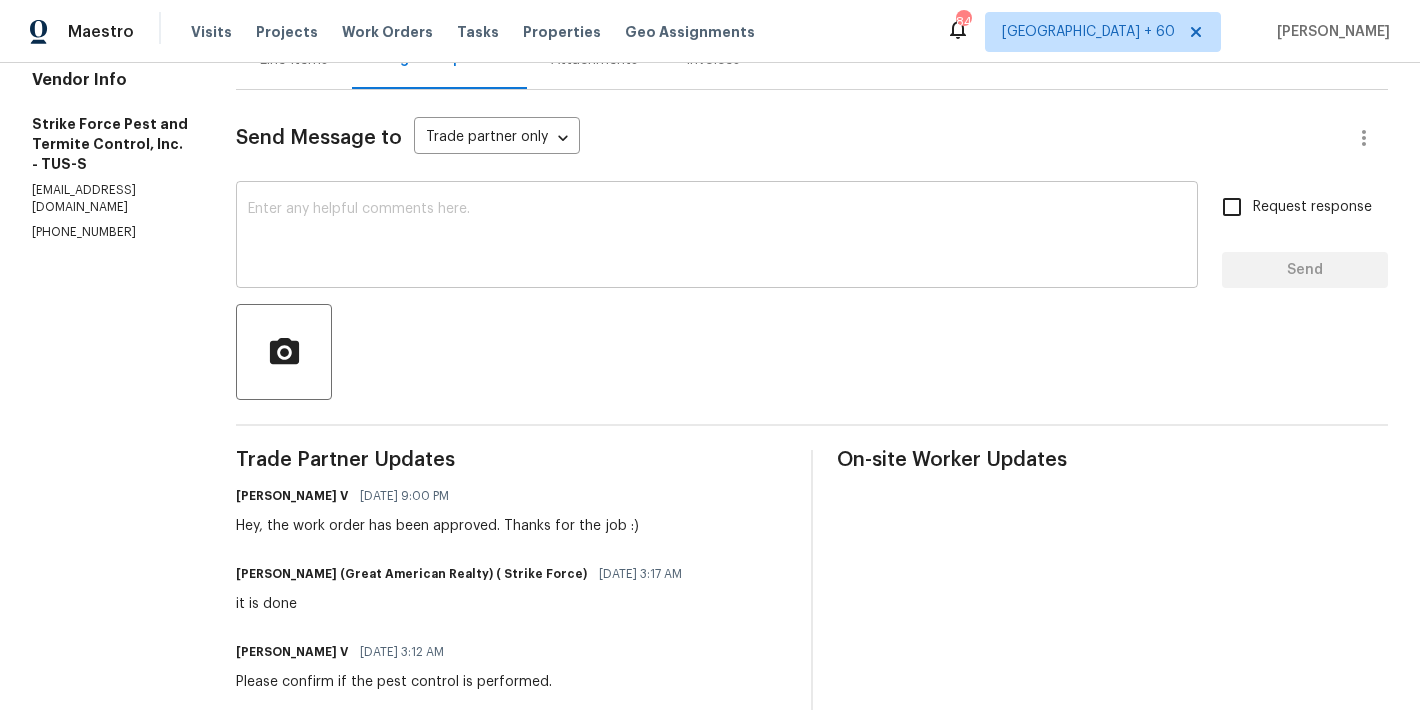 scroll, scrollTop: 69, scrollLeft: 0, axis: vertical 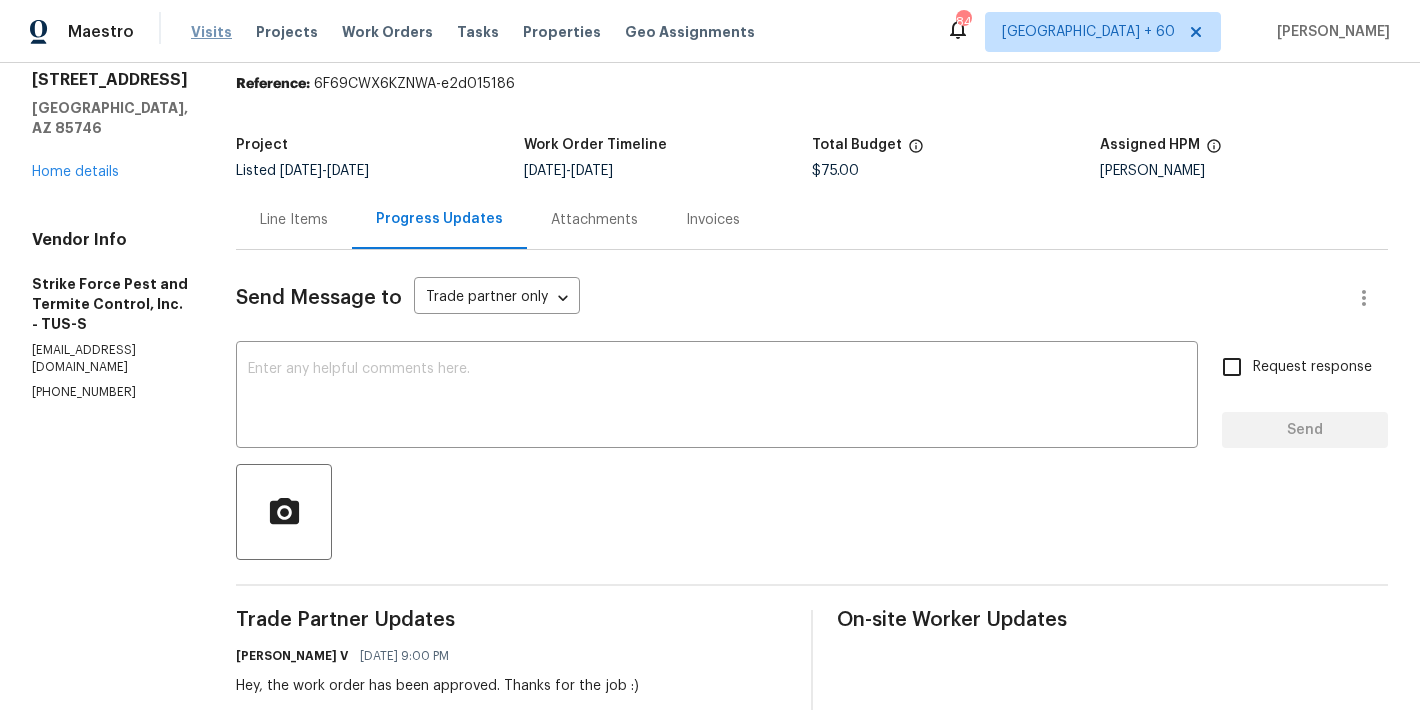 click on "Visits" at bounding box center [211, 32] 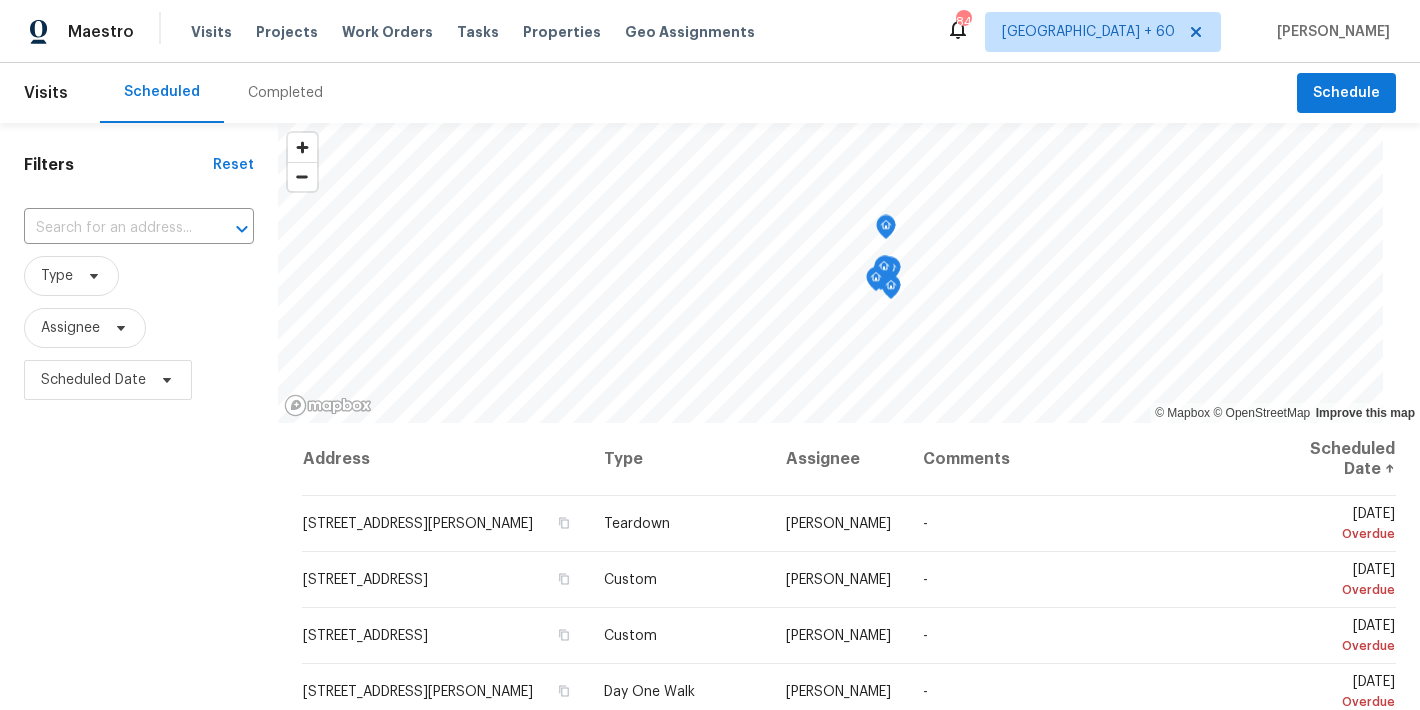 click on "Completed" at bounding box center [285, 93] 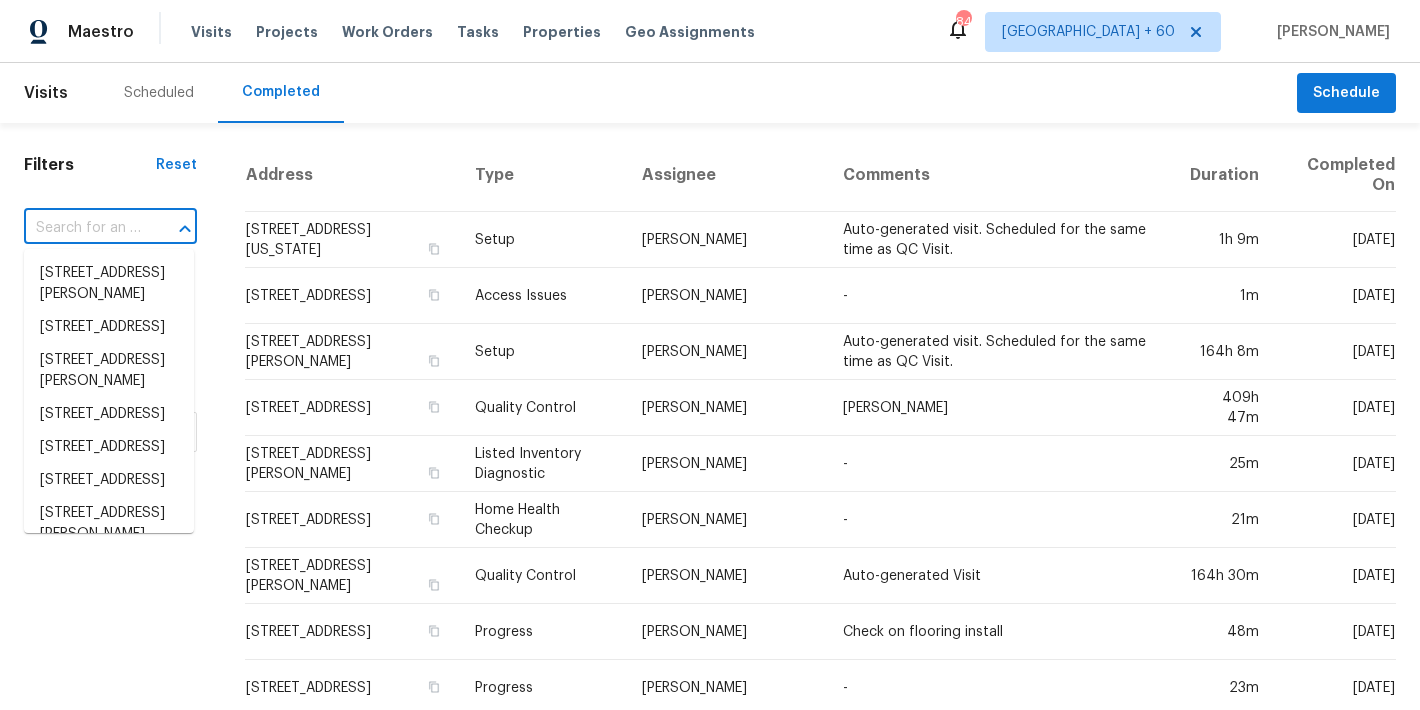 click at bounding box center [82, 228] 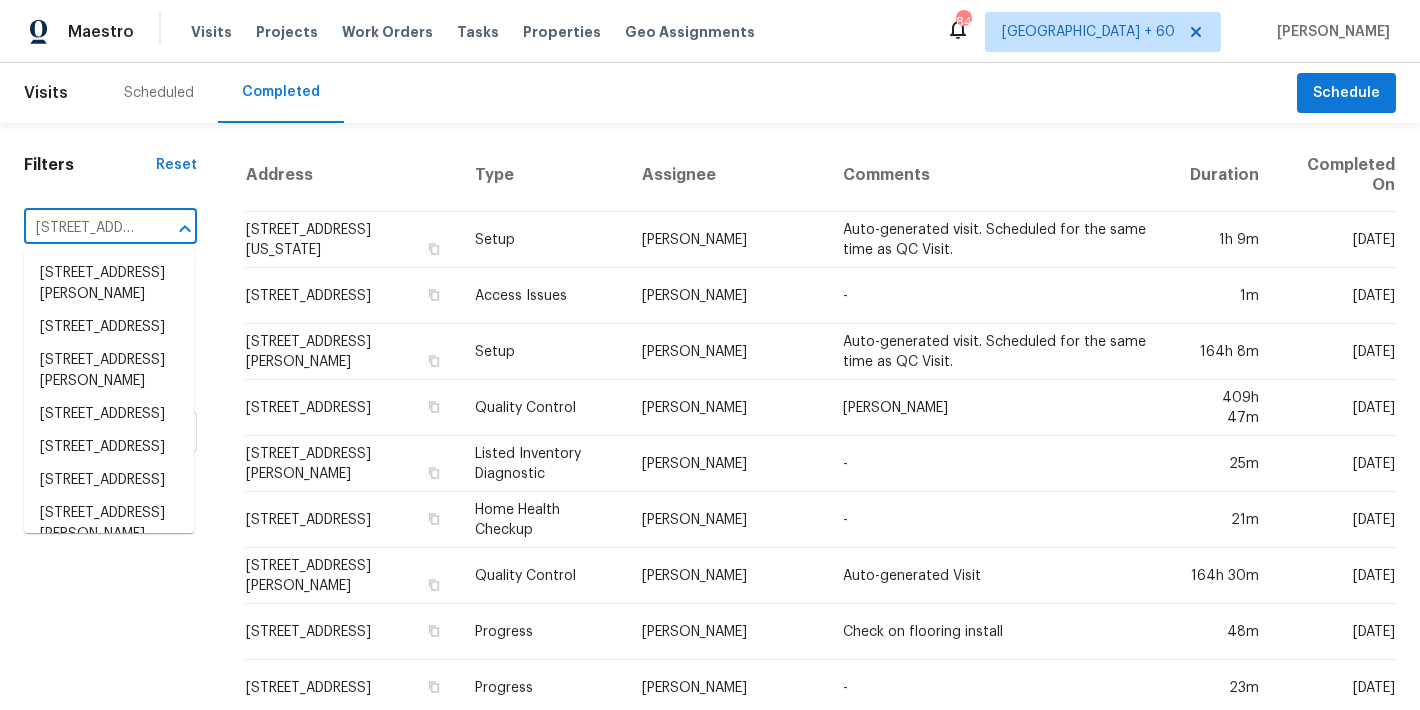 scroll, scrollTop: 0, scrollLeft: 140, axis: horizontal 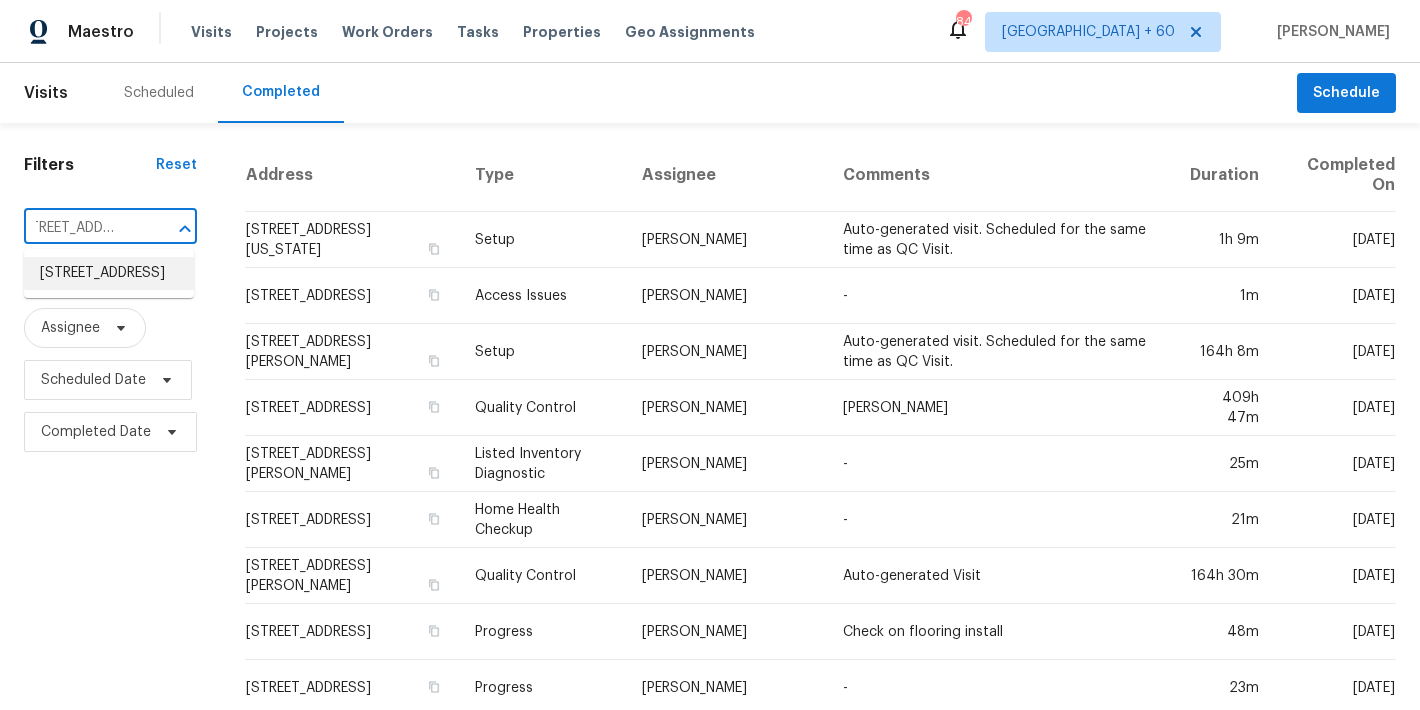 click on "4804 Red Coat Ct, Raleigh, NC 27616" at bounding box center (109, 273) 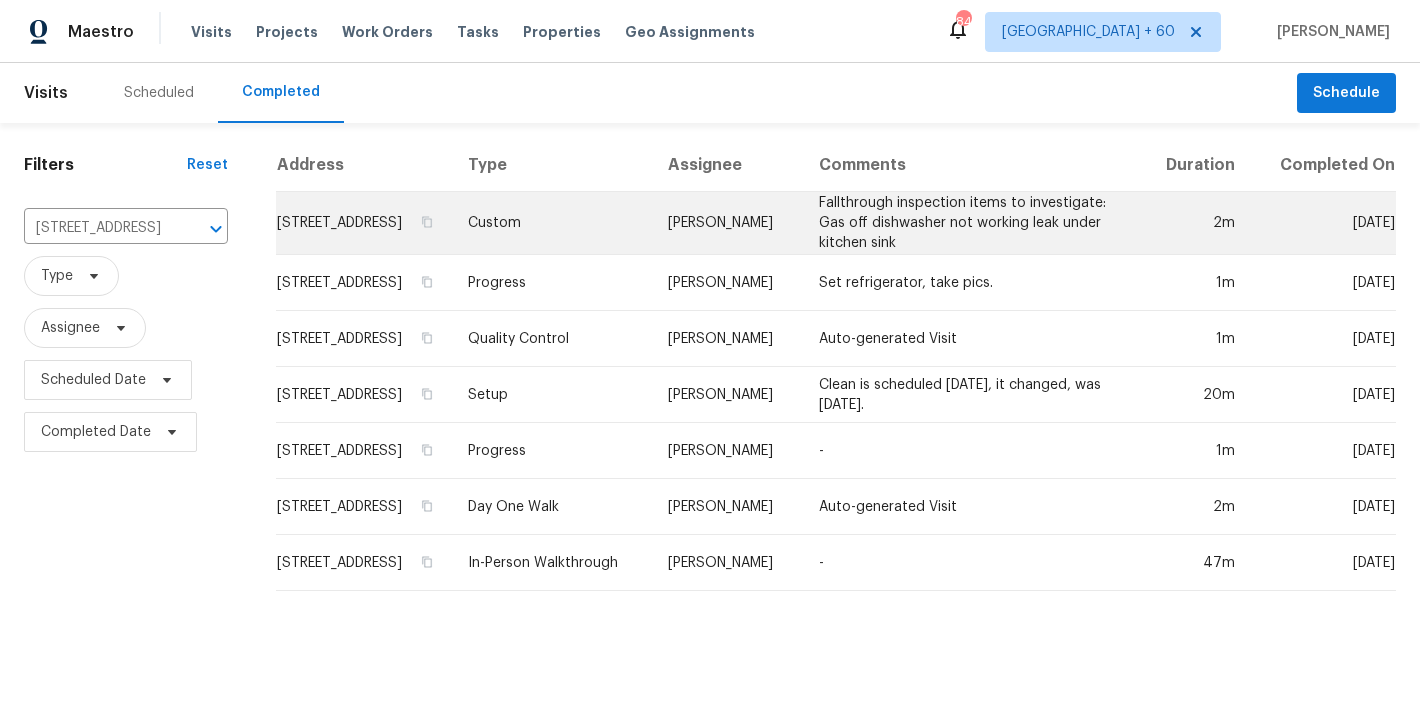 click on "4804 Red Coat Ct, Raleigh, NC 27616" at bounding box center [364, 223] 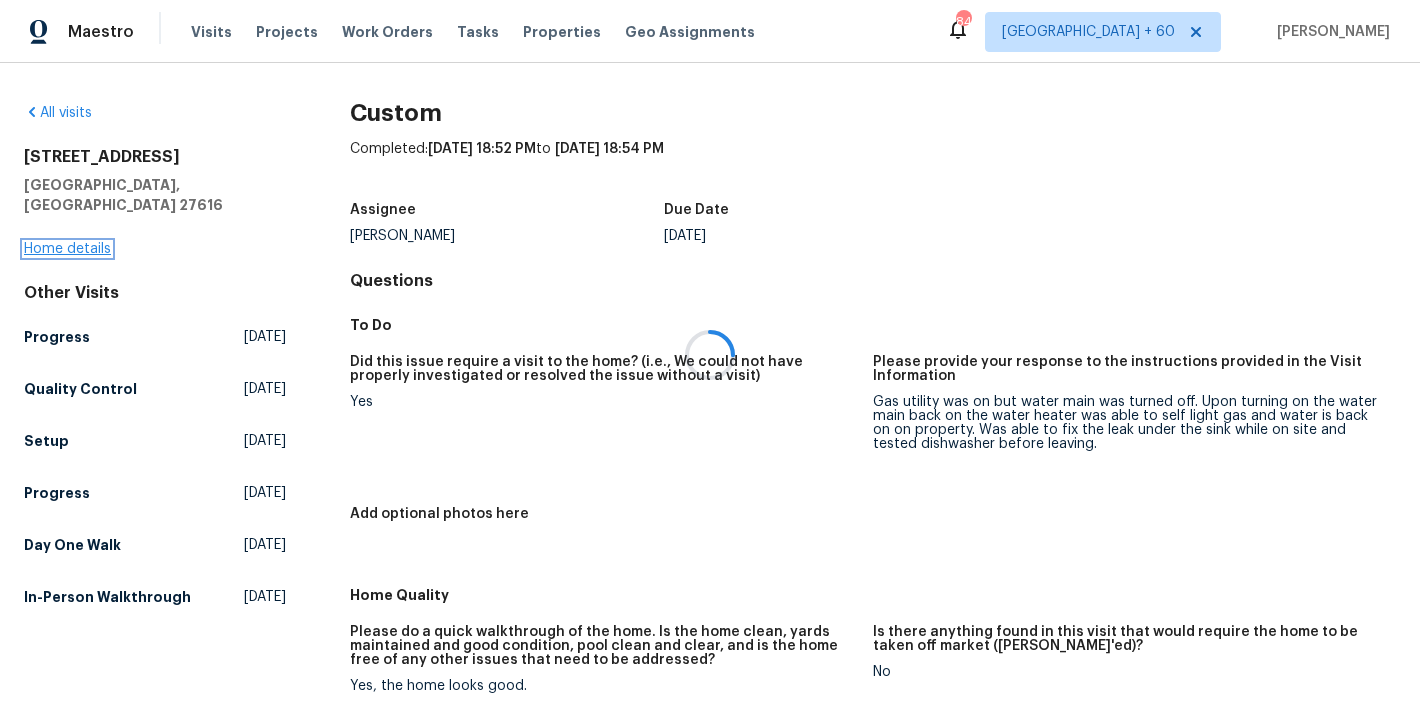 click on "Home details" at bounding box center [67, 249] 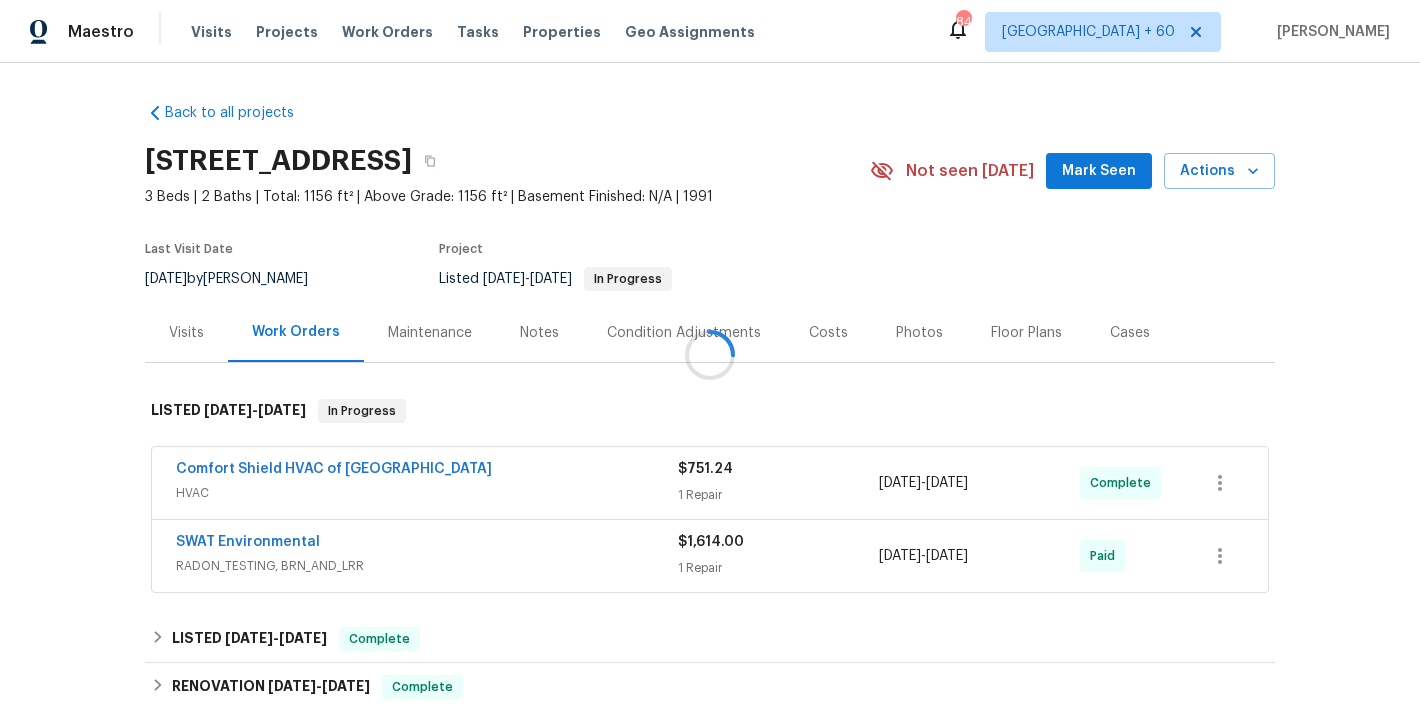 click at bounding box center [710, 355] 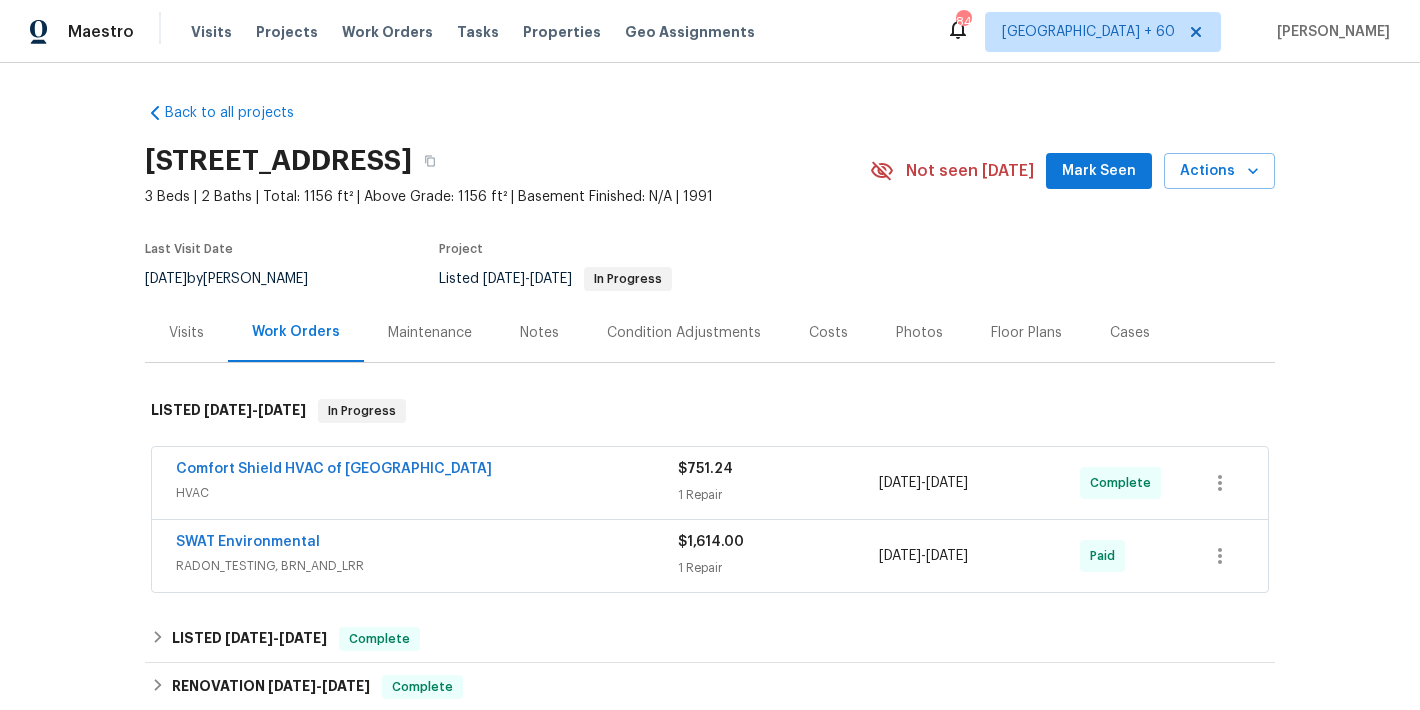 click on "Mark Seen" at bounding box center [1099, 171] 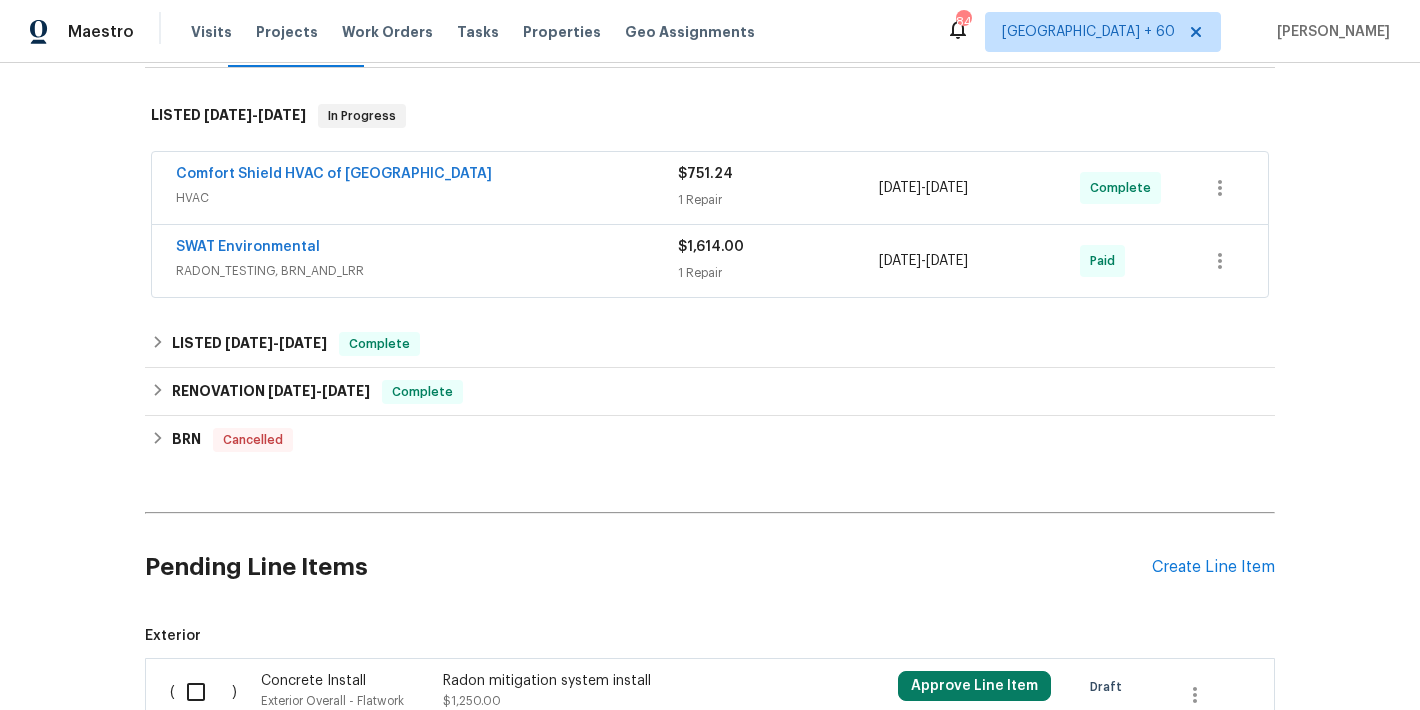 scroll, scrollTop: 298, scrollLeft: 0, axis: vertical 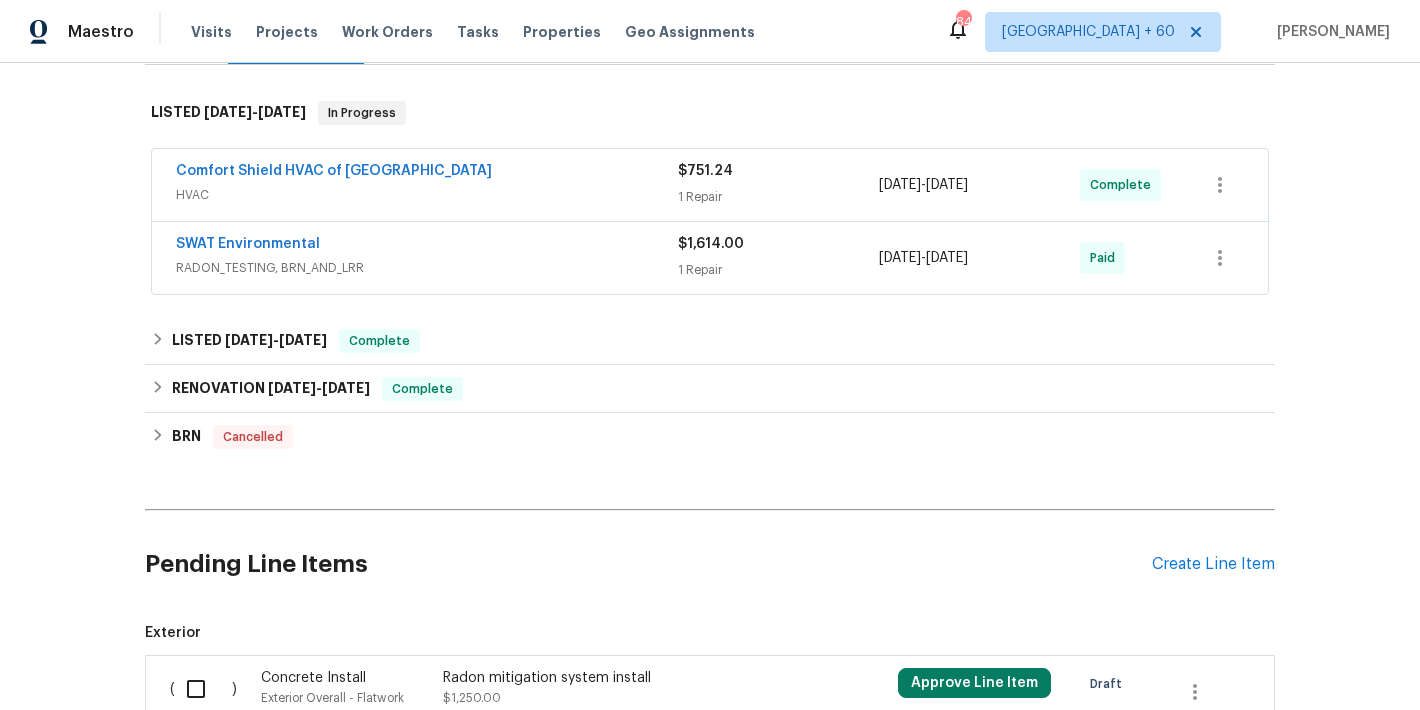 click on "SWAT Environmental" at bounding box center [427, 246] 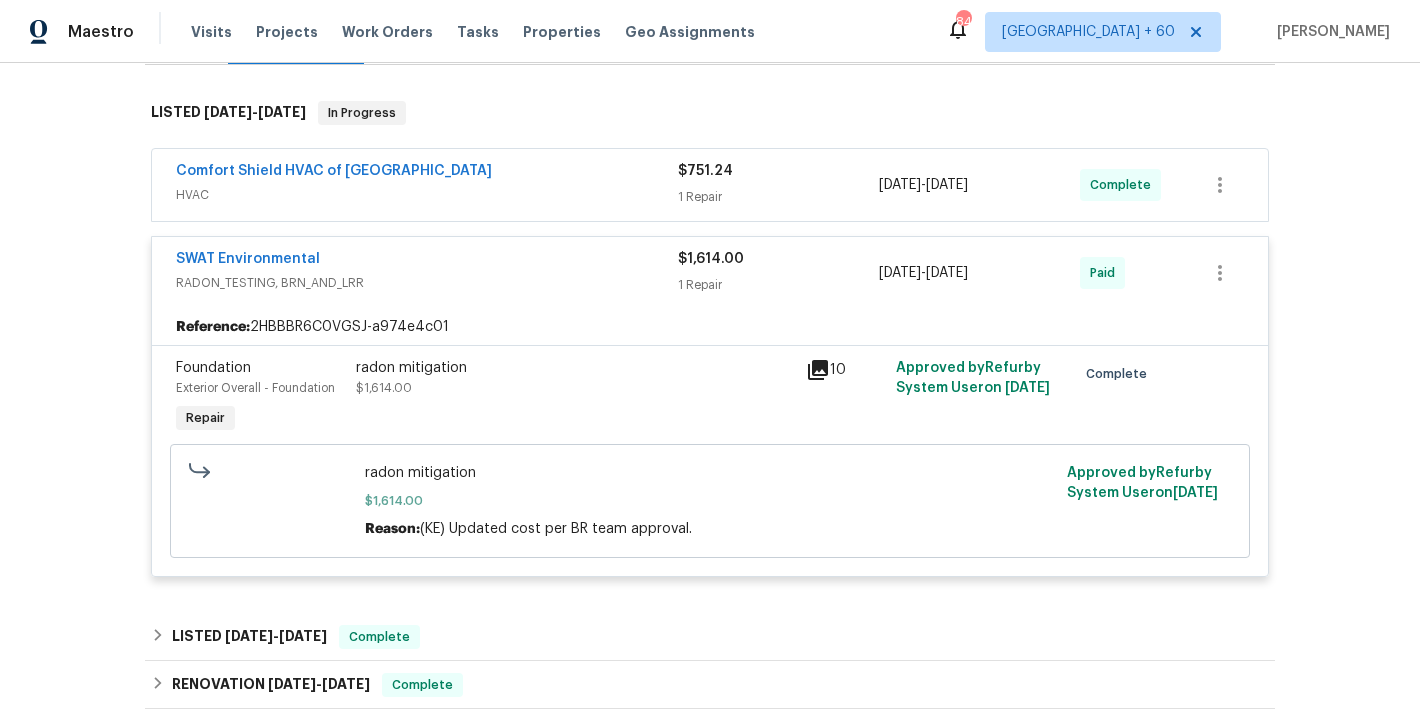 click on "HVAC" at bounding box center (427, 195) 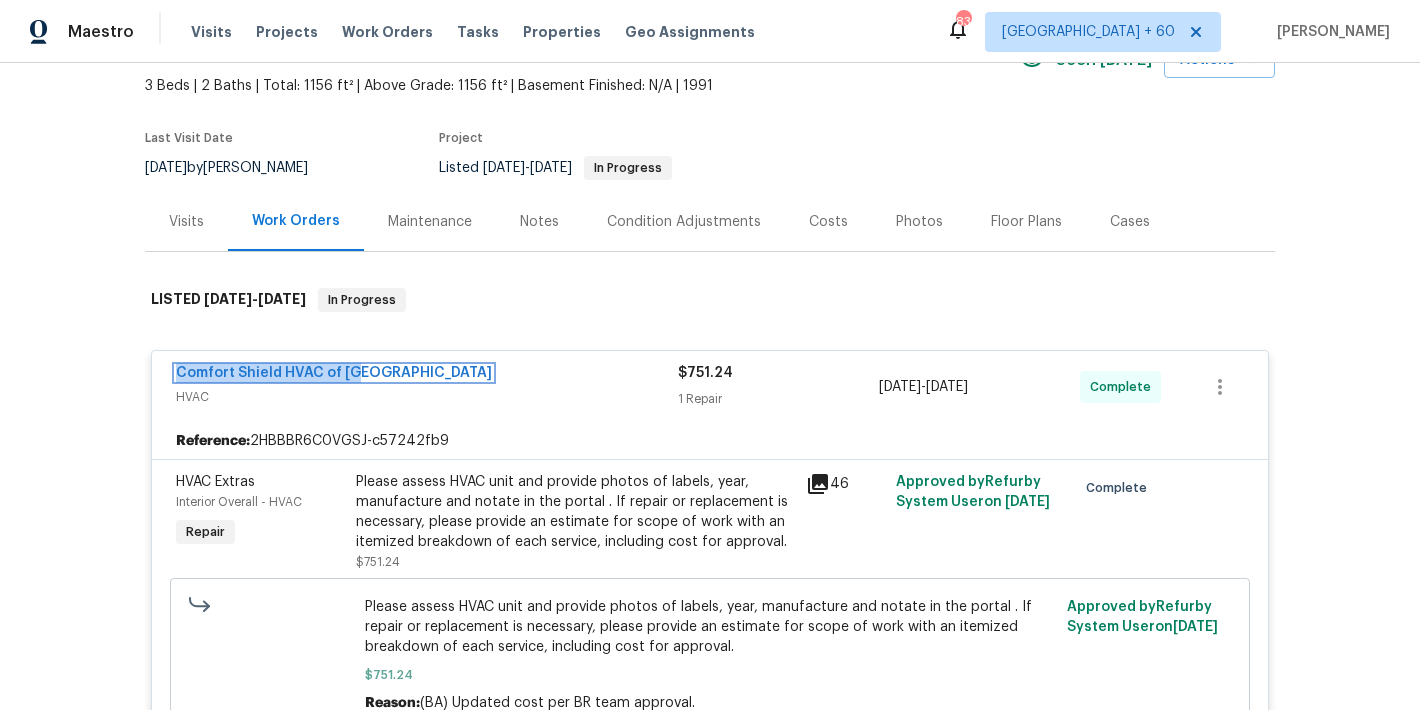 scroll, scrollTop: 126, scrollLeft: 0, axis: vertical 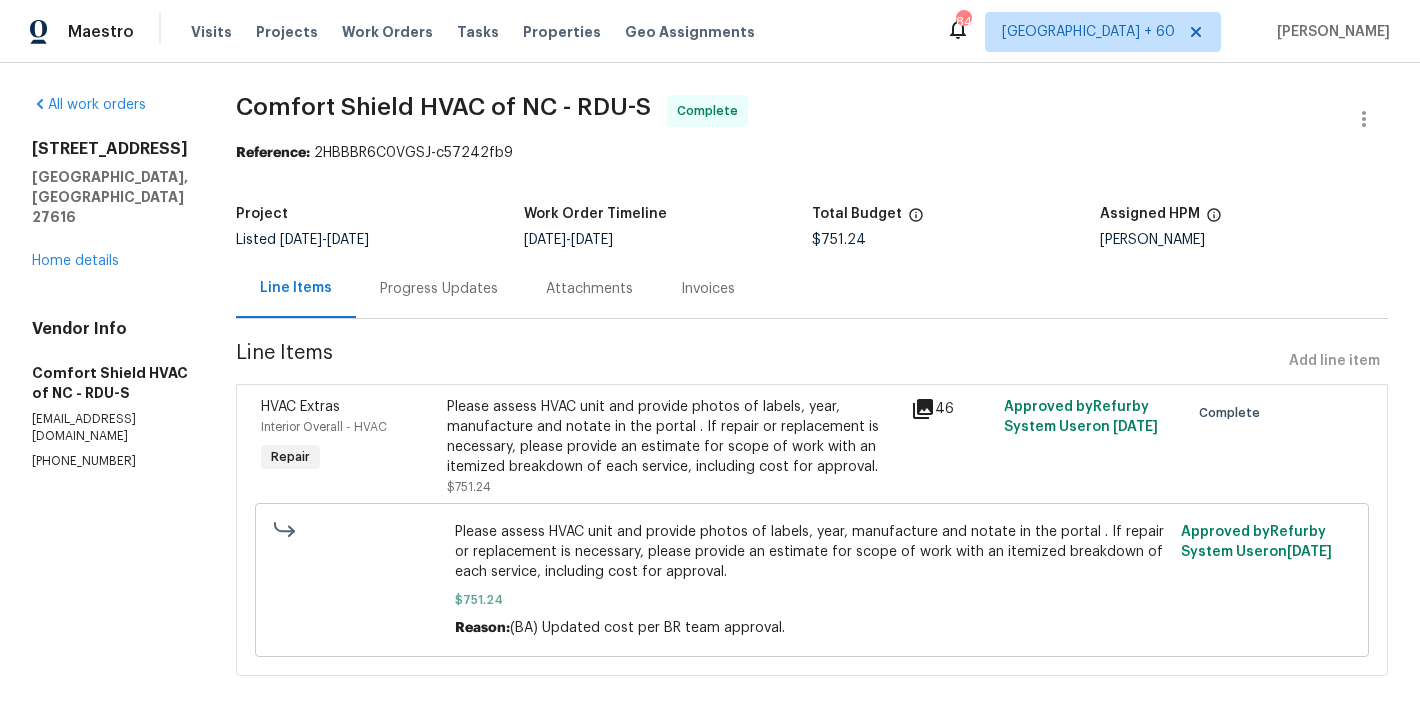 click on "Progress Updates" at bounding box center (439, 289) 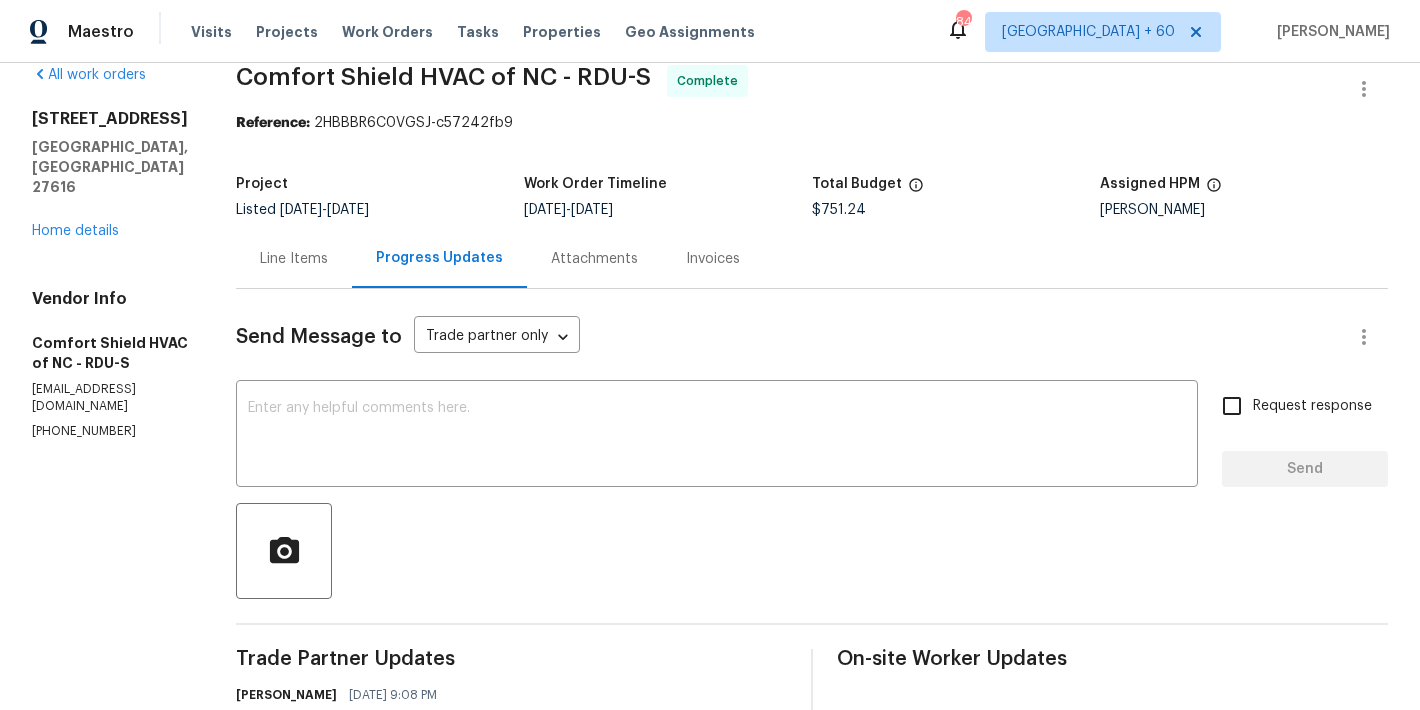 scroll, scrollTop: 0, scrollLeft: 0, axis: both 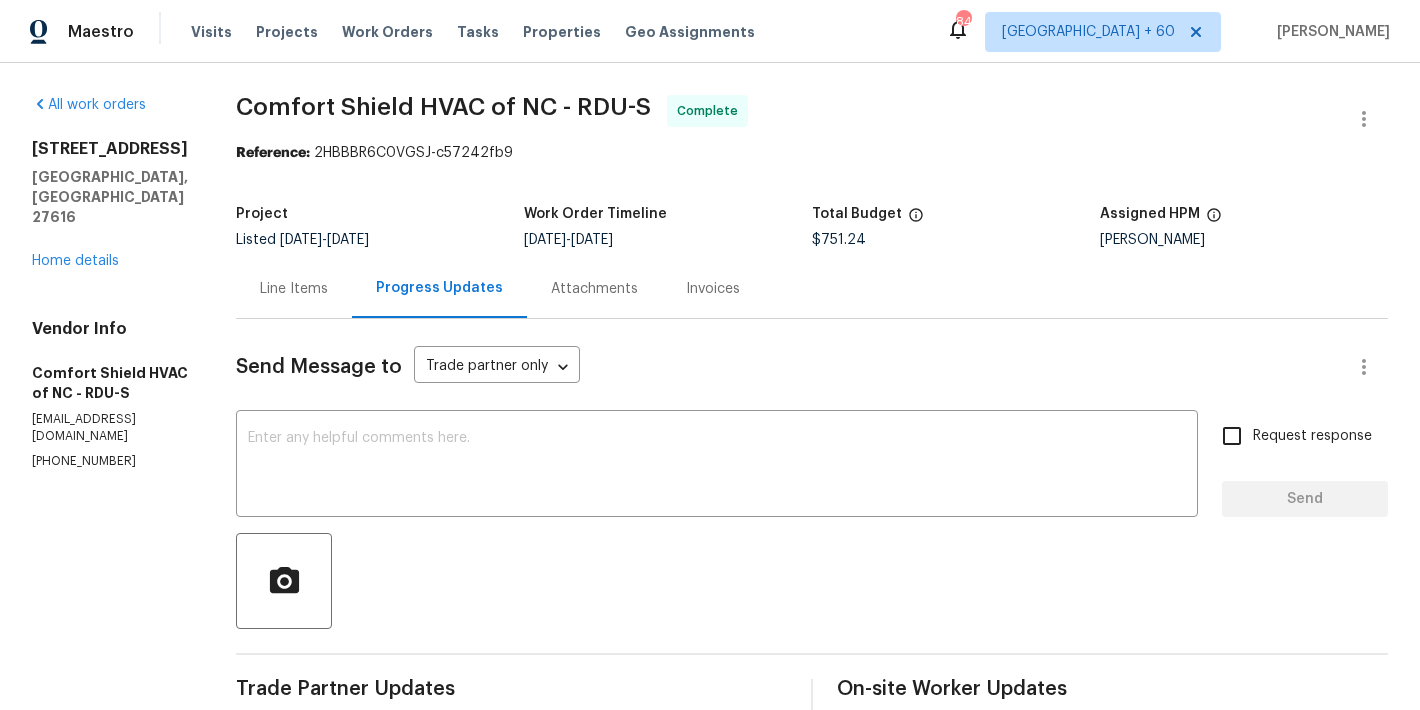 click on "All work orders 4804 Red Coat Ct Raleigh, NC 27616 Home details Vendor Info Comfort Shield HVAC of NC - RDU-S service@comfortshieldhvacofnc.com (919) 588-8015" at bounding box center [110, 1306] 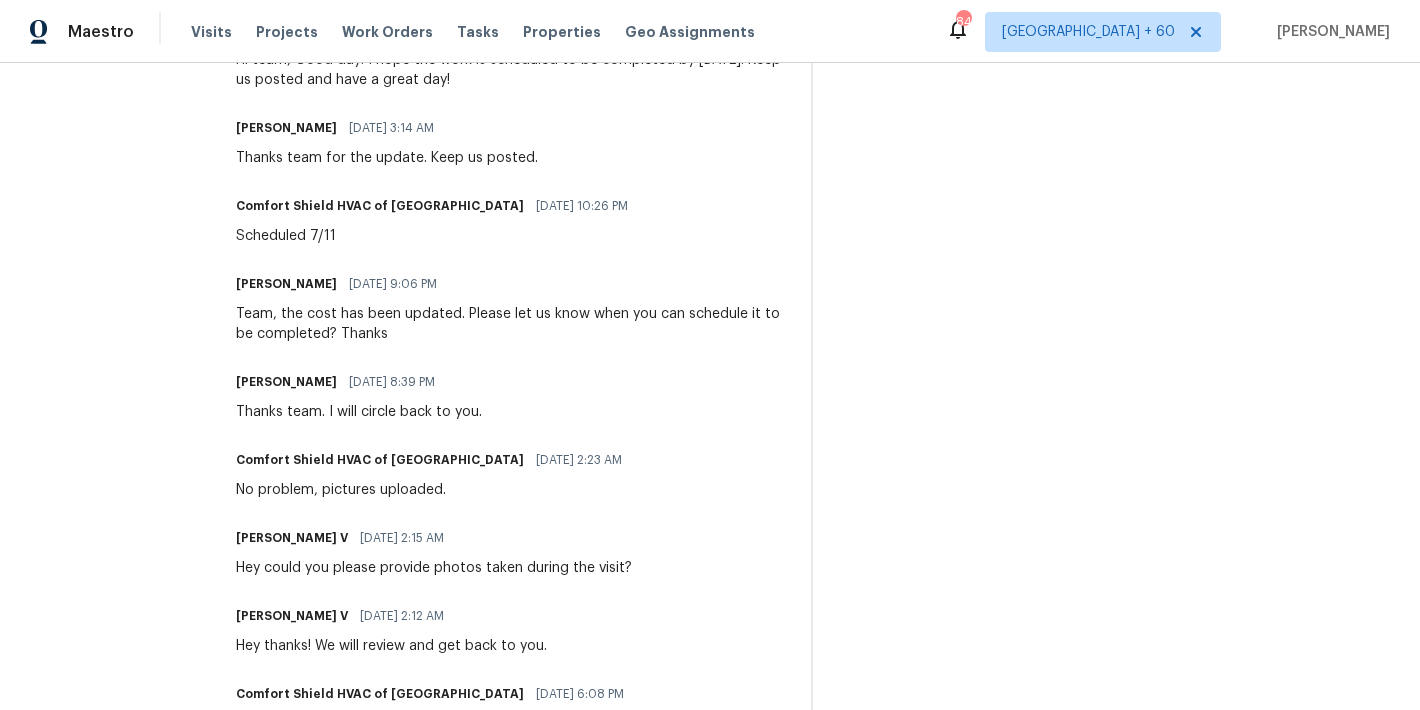 scroll, scrollTop: 973, scrollLeft: 0, axis: vertical 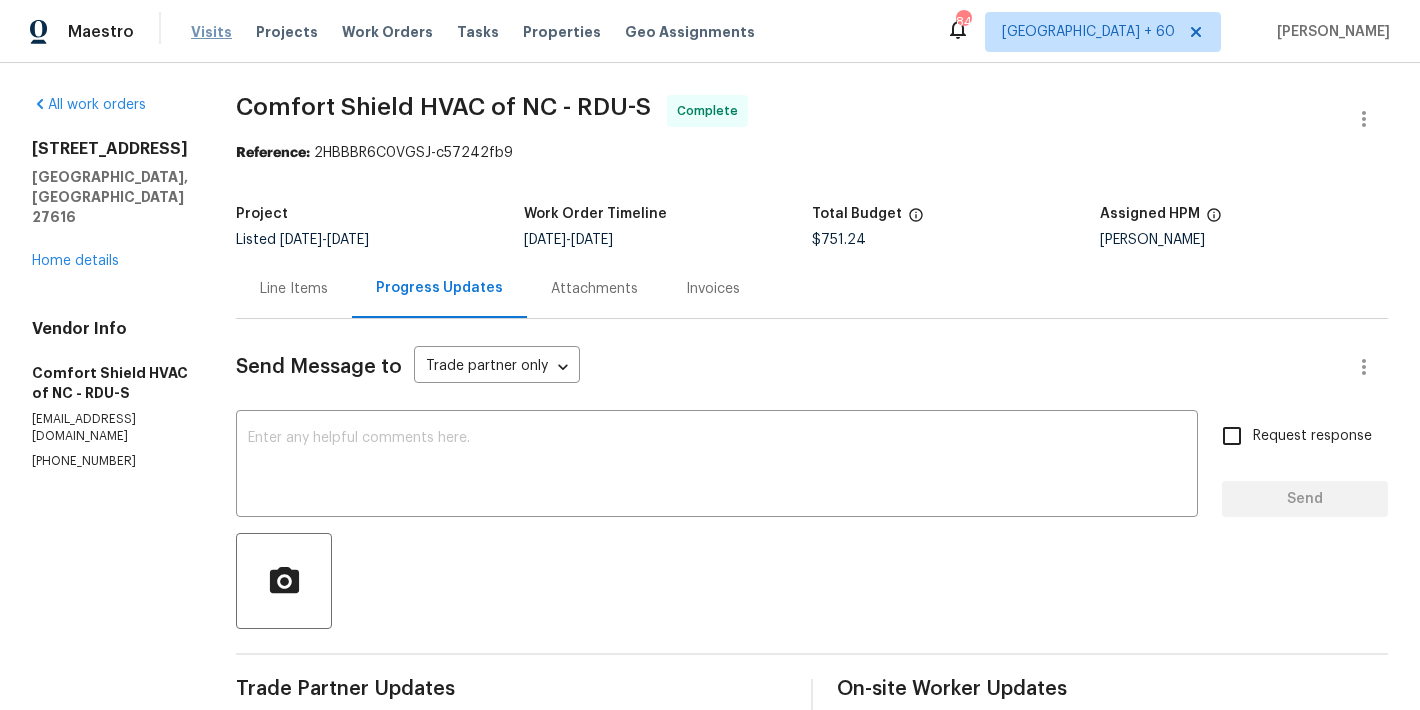 click on "Visits" at bounding box center [211, 32] 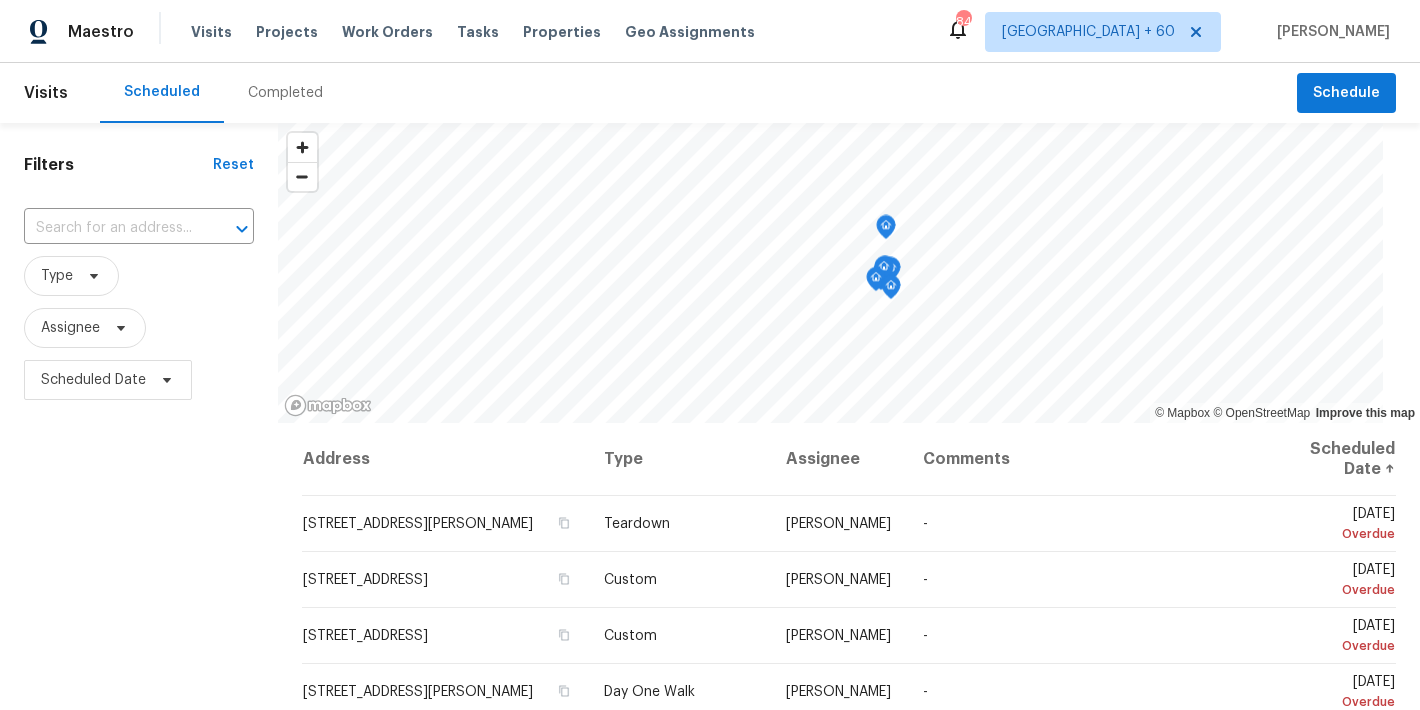 click on "Completed" at bounding box center (285, 93) 